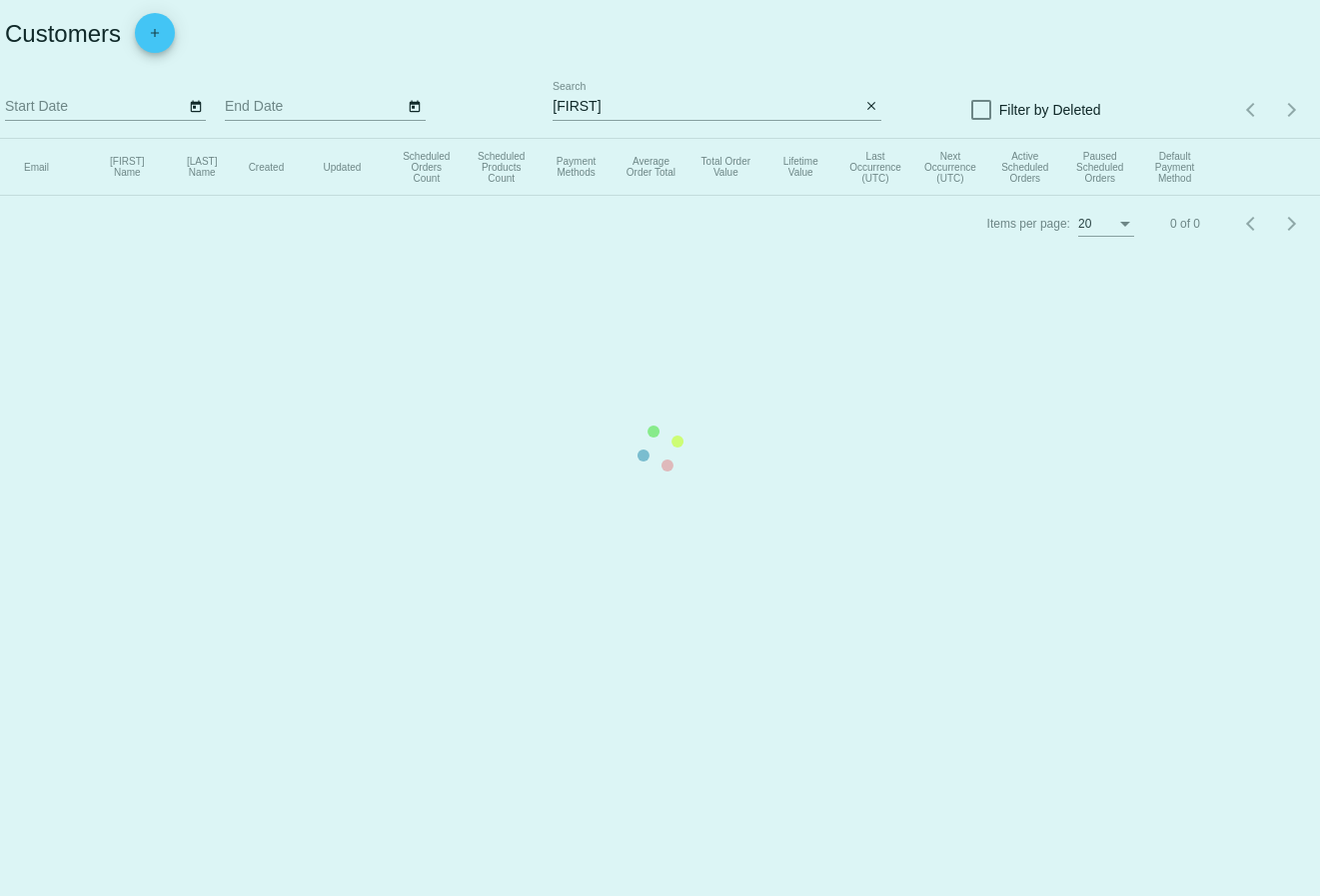 scroll, scrollTop: 0, scrollLeft: 0, axis: both 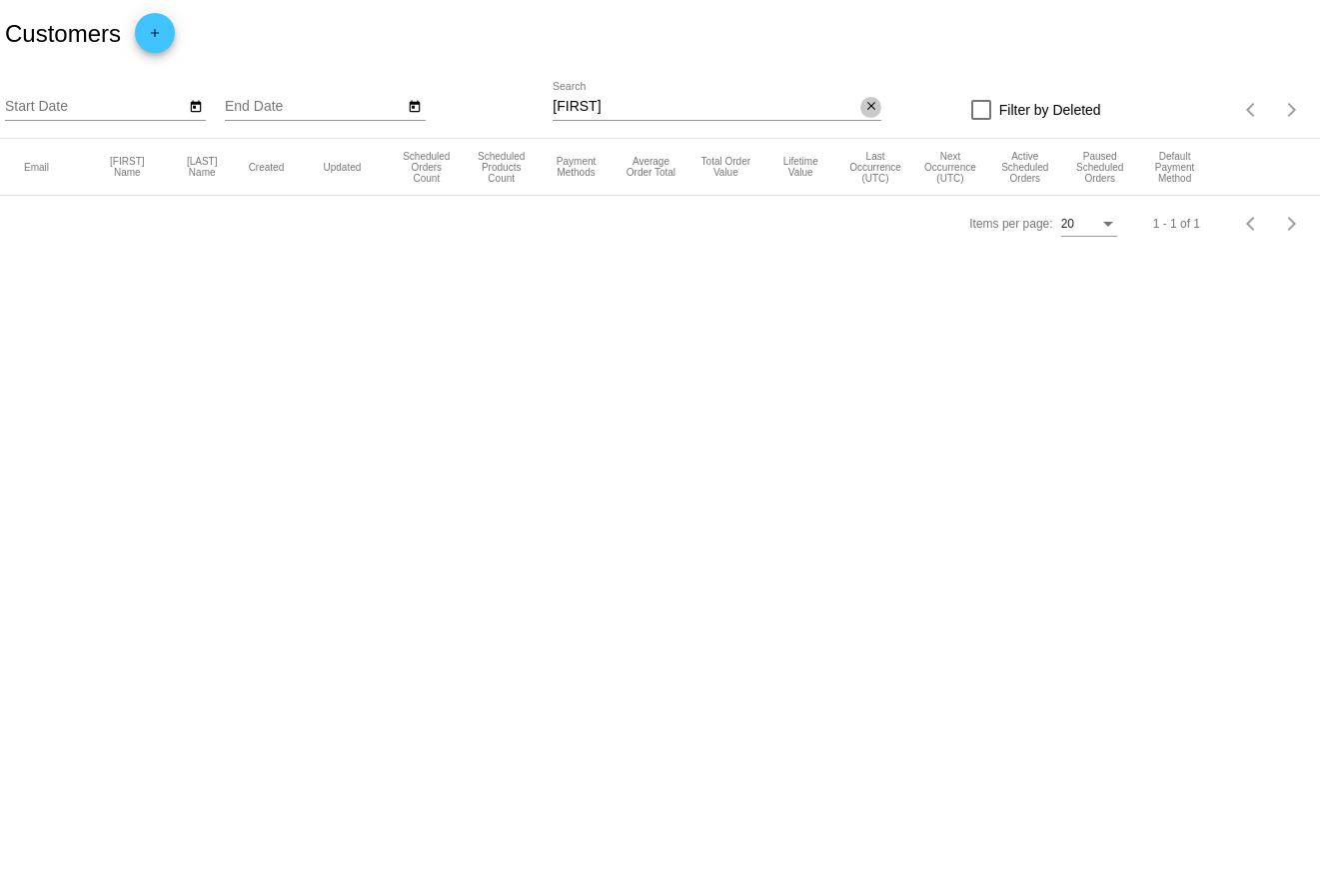 click on "close" 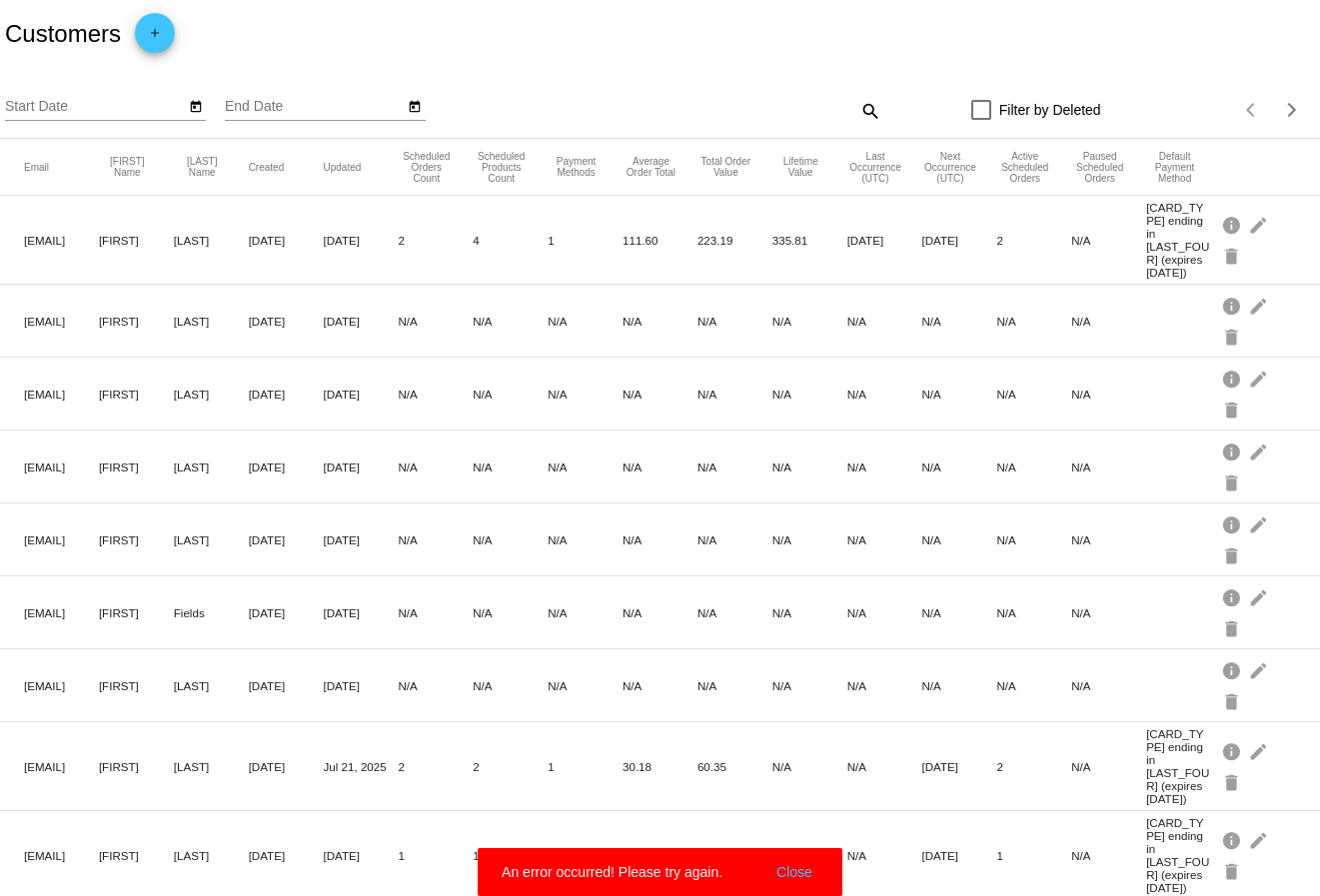 click on "search" 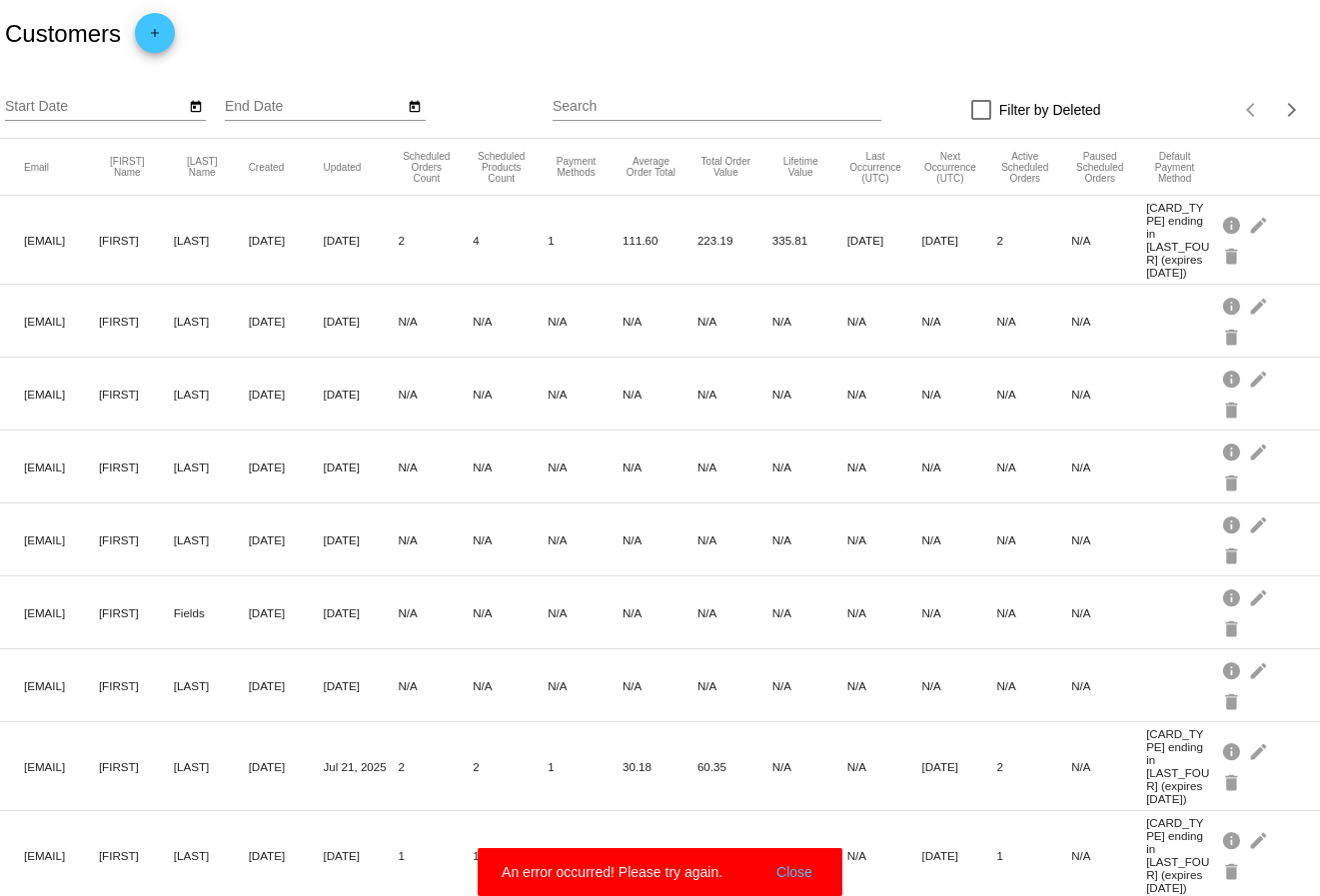 click on "Search" 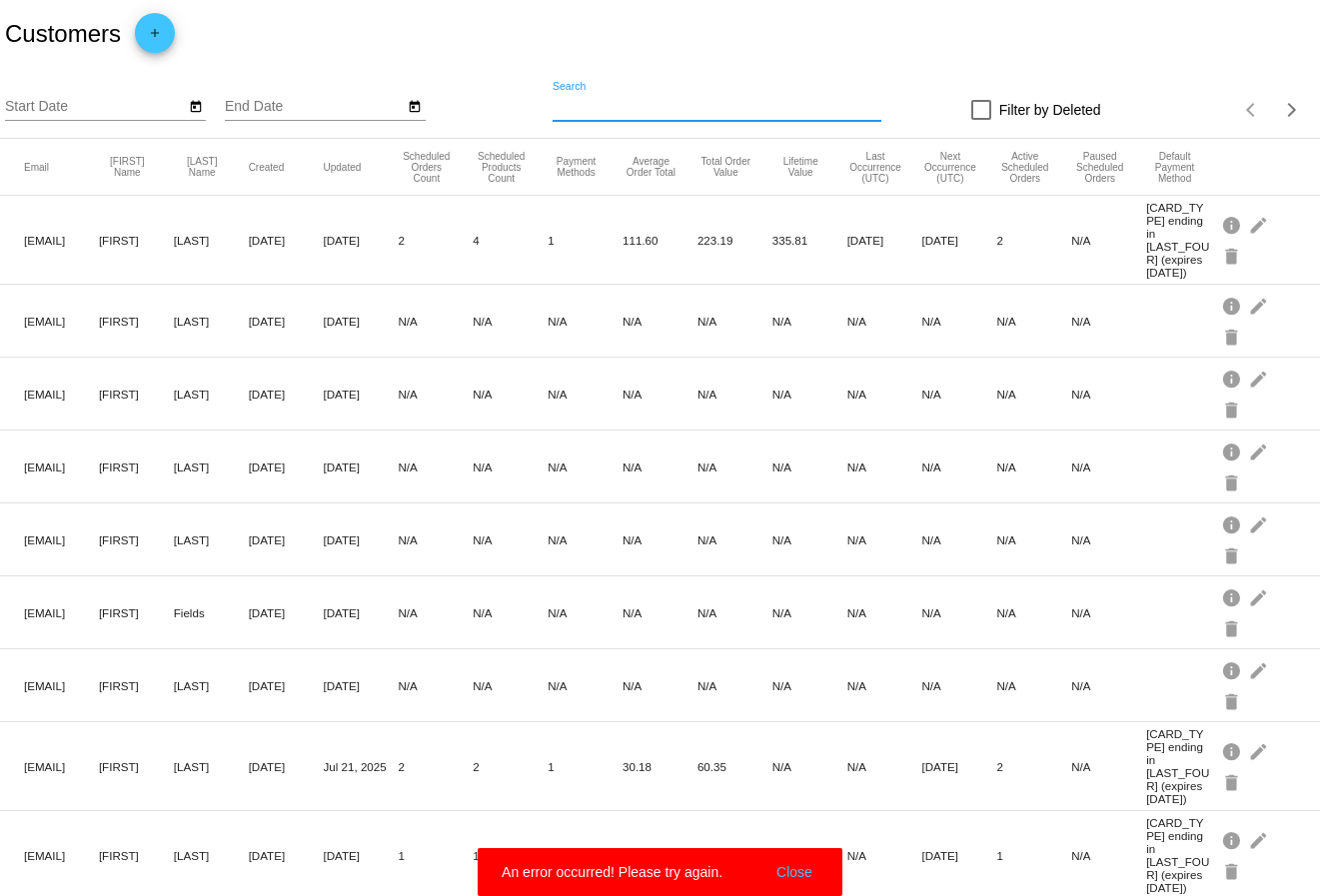 paste on "[EMAIL]" 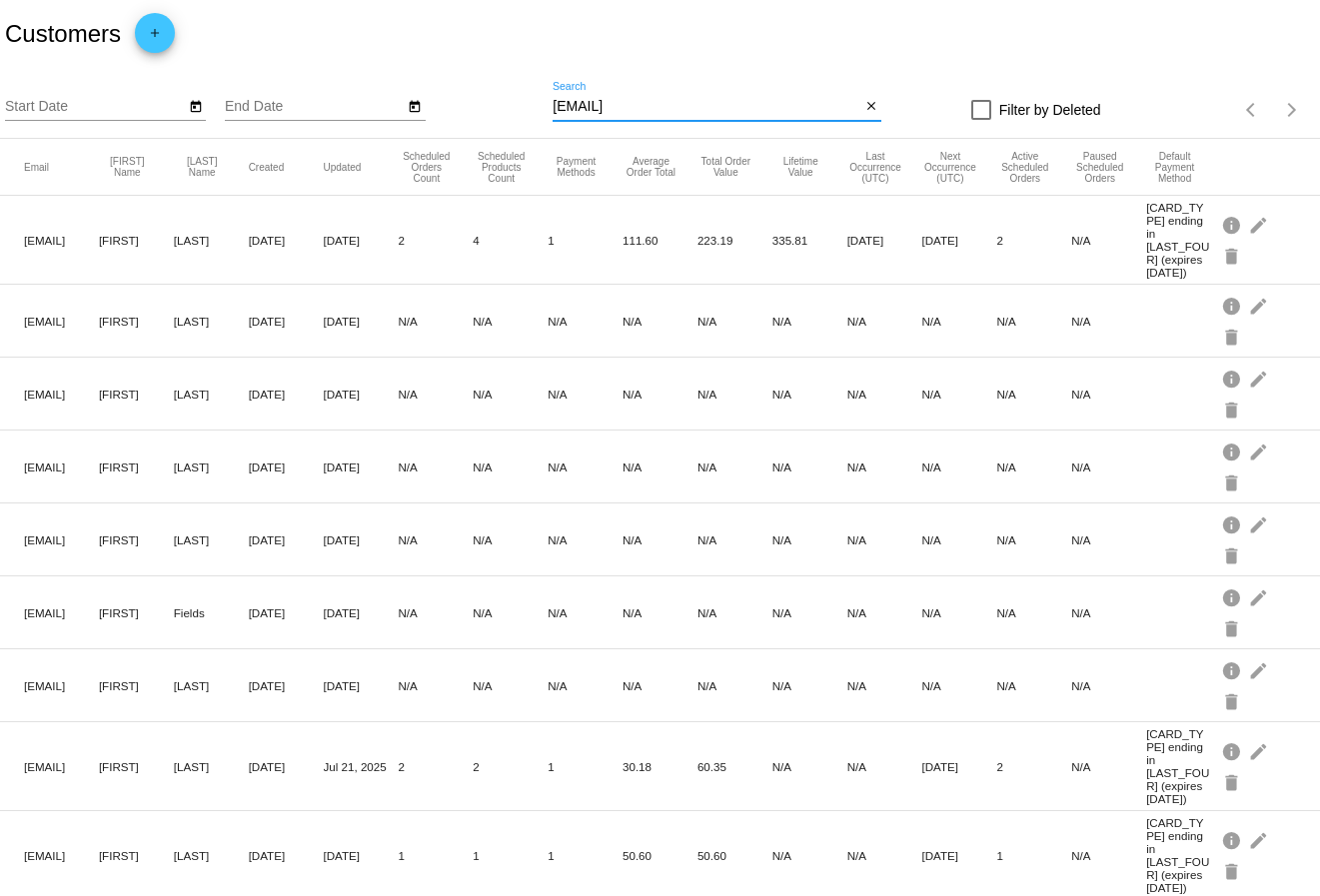 click on "[EMAIL]" at bounding box center [706, 107] 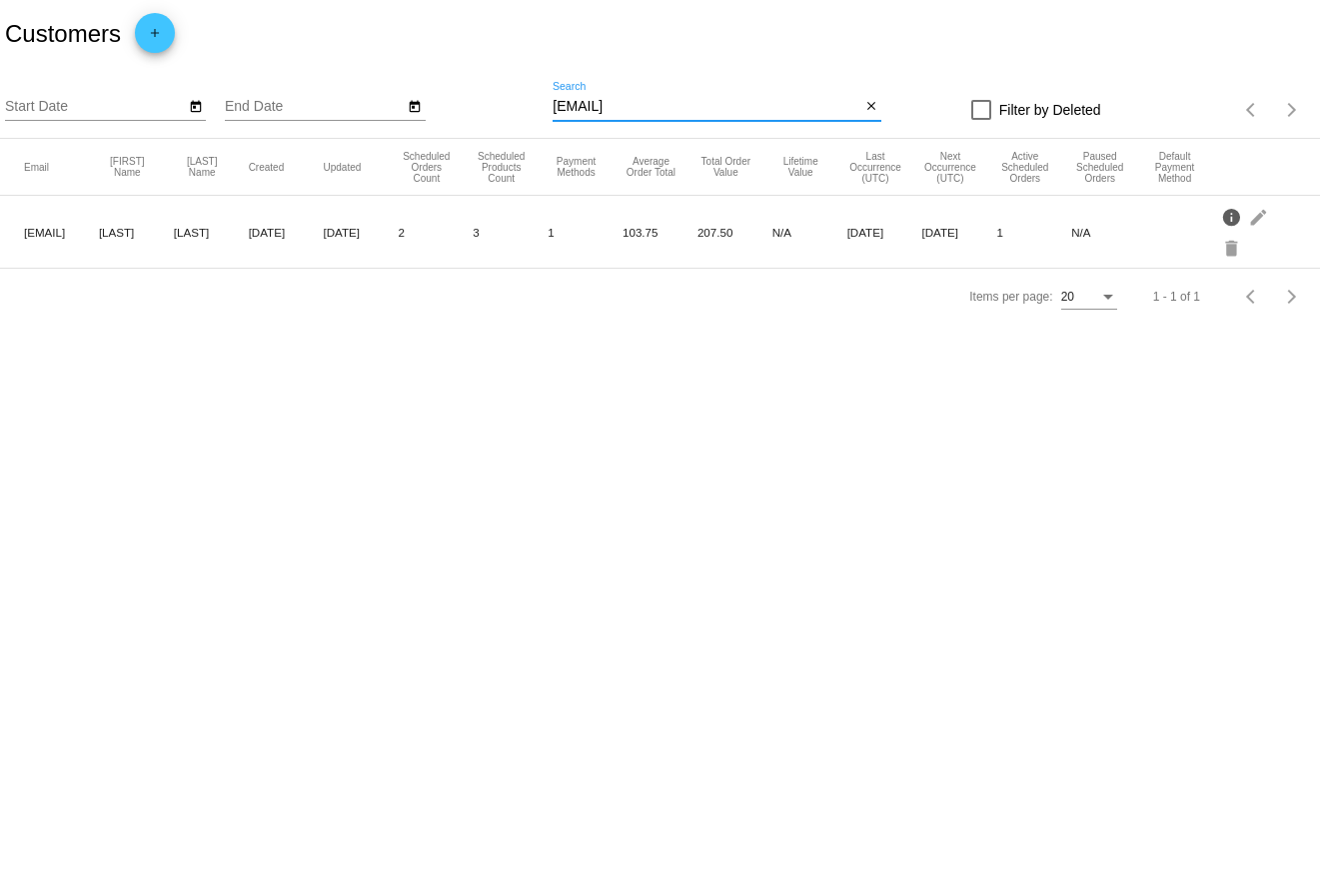 click on "info" 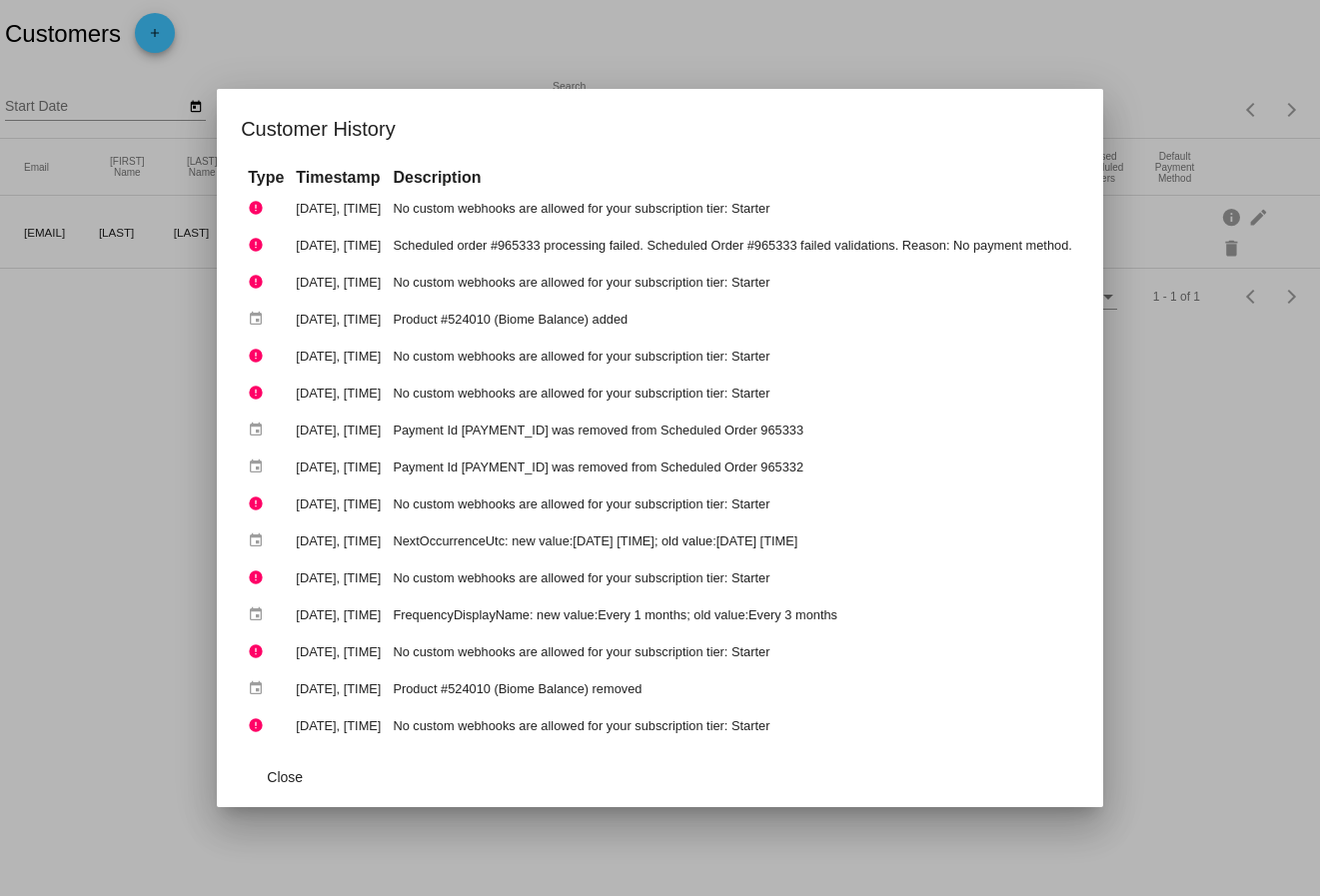 click on "Customer History" at bounding box center [660, 129] 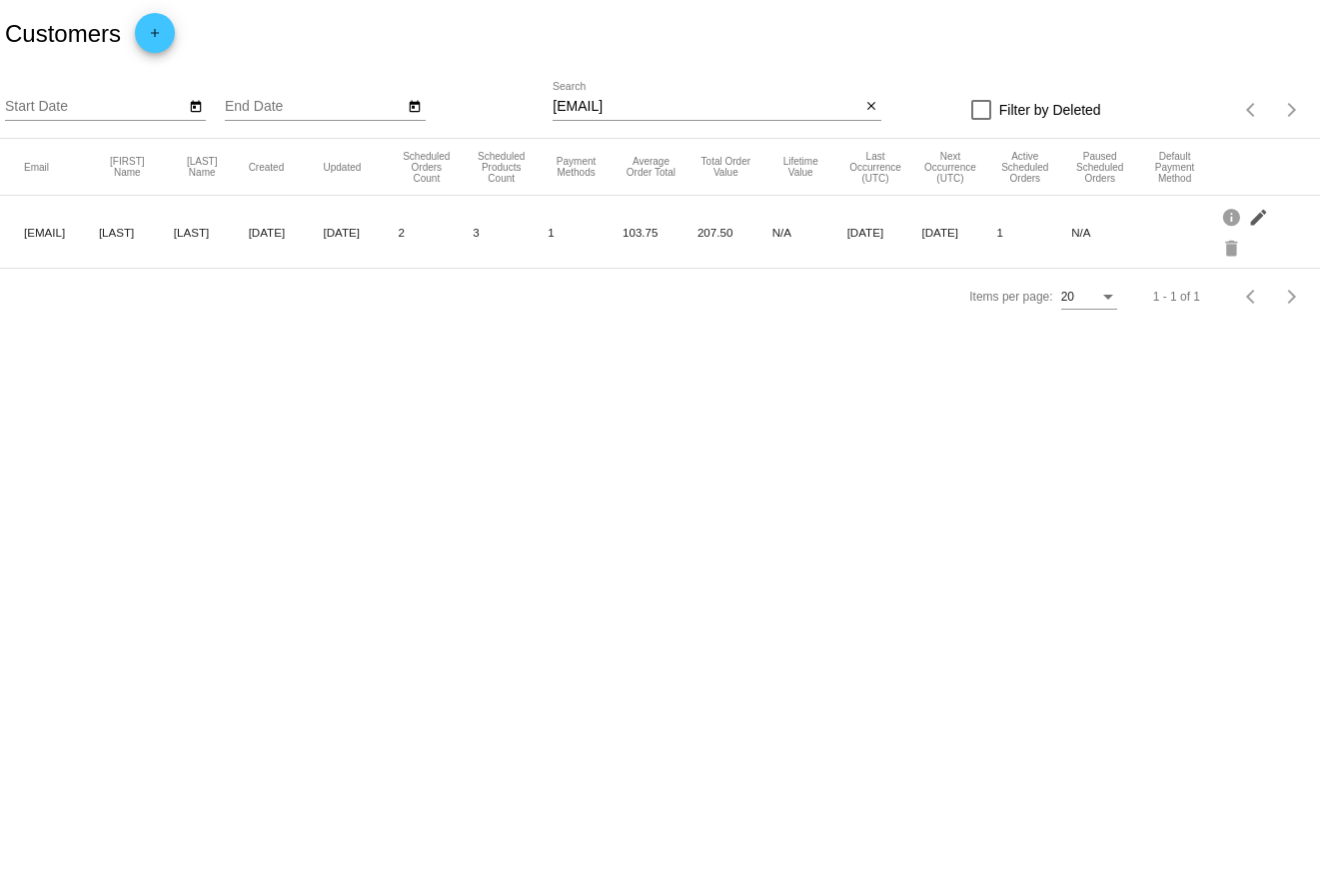 click on "edit" 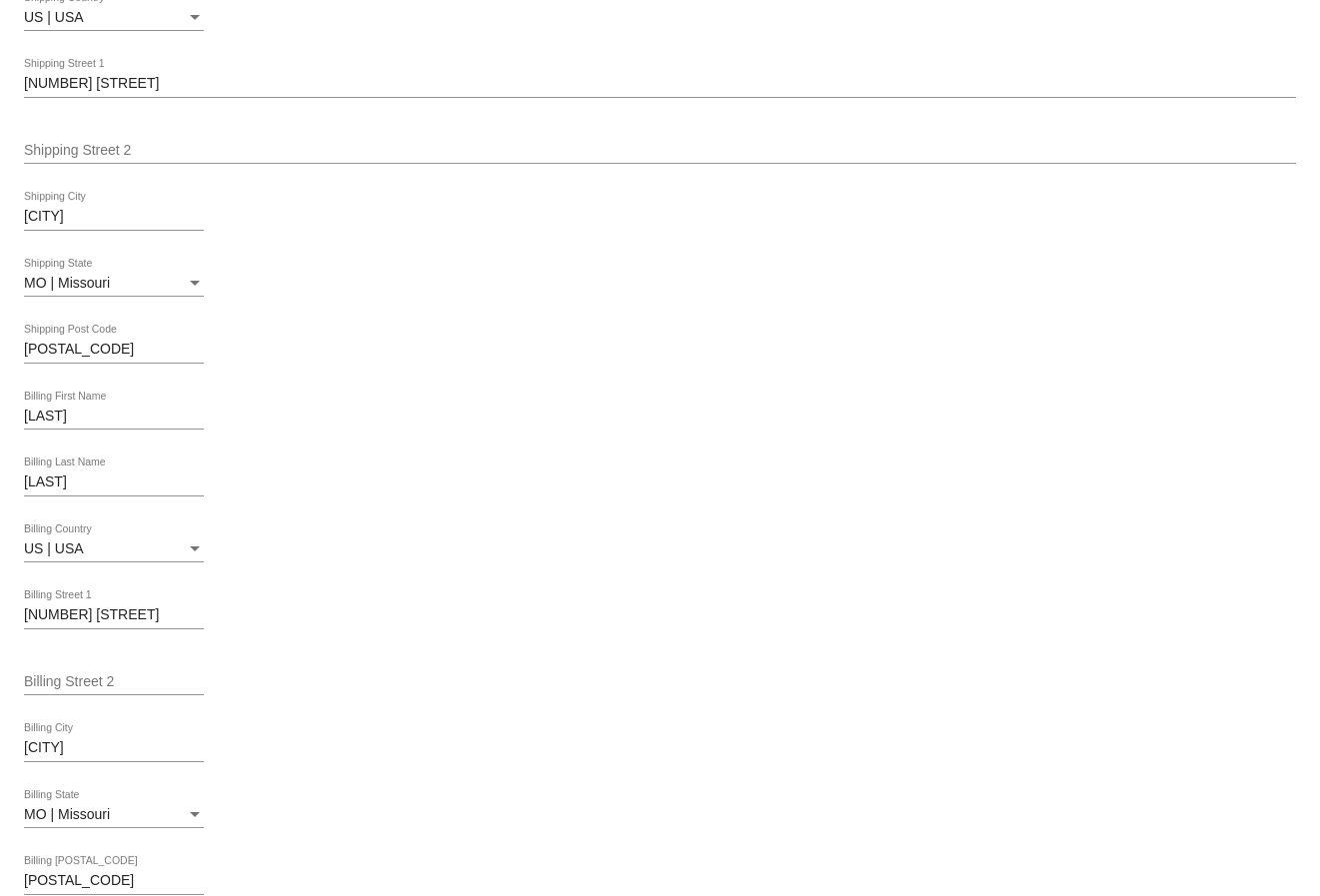 scroll, scrollTop: 898, scrollLeft: 0, axis: vertical 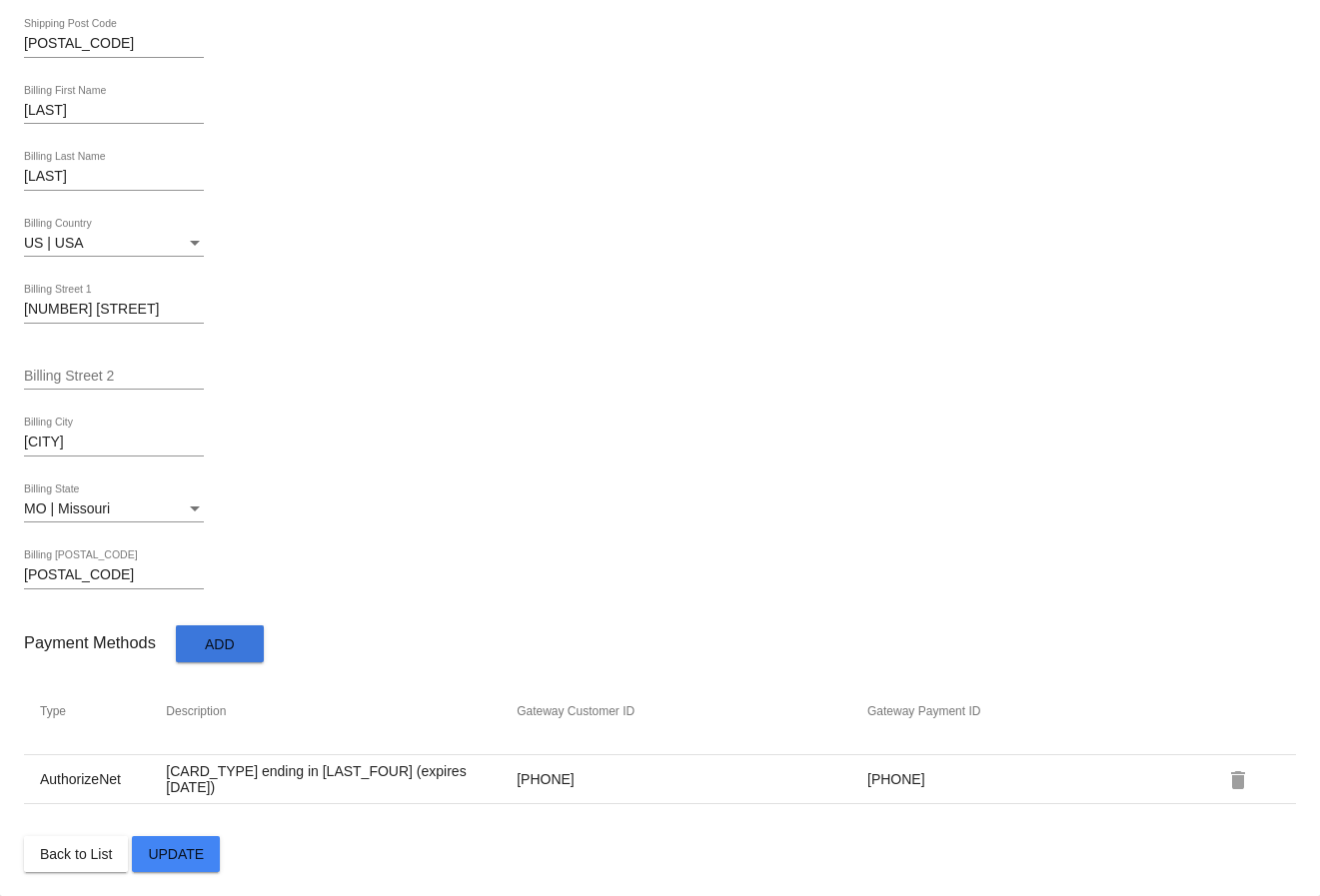 click on "Add" 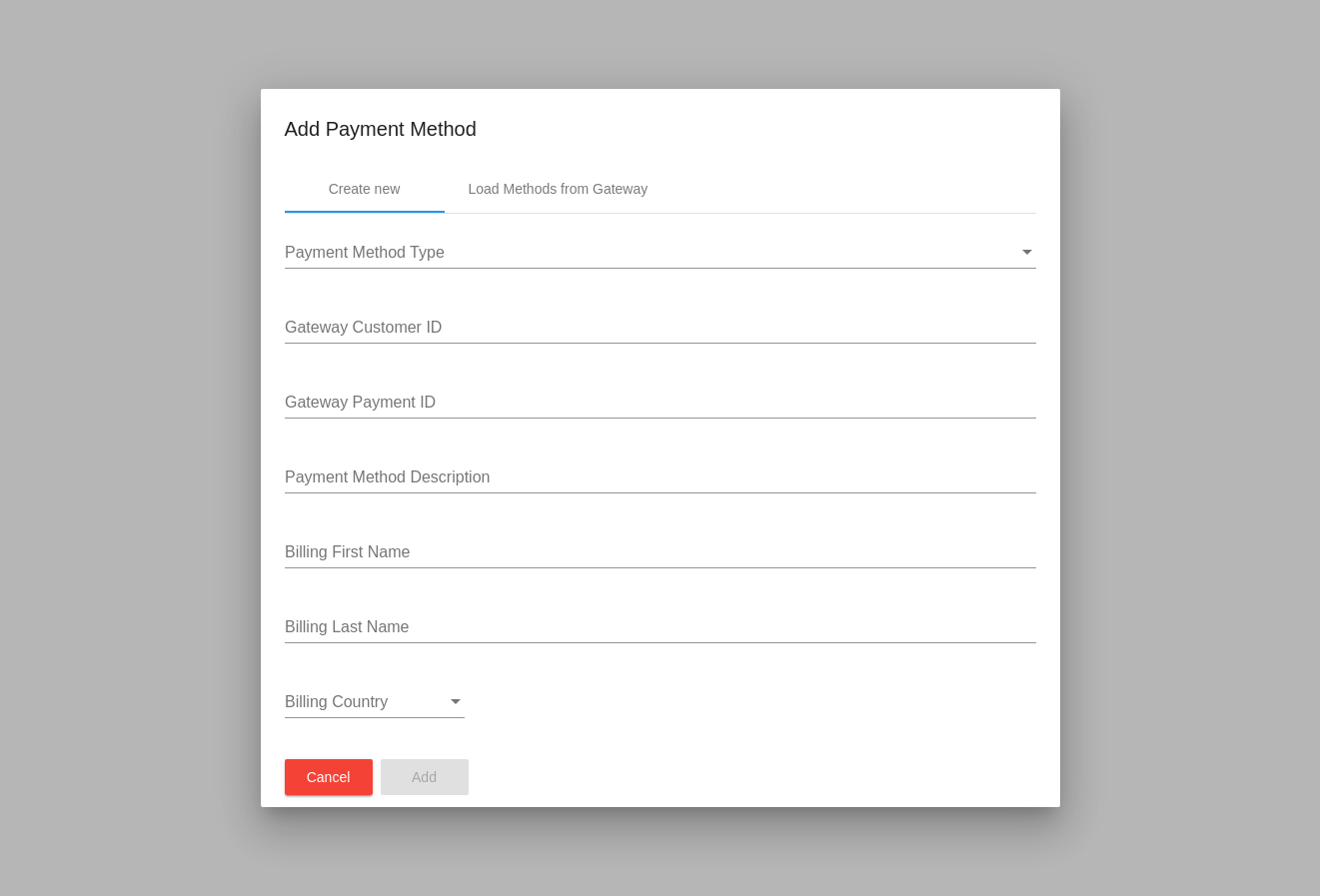 click on "Cancel" 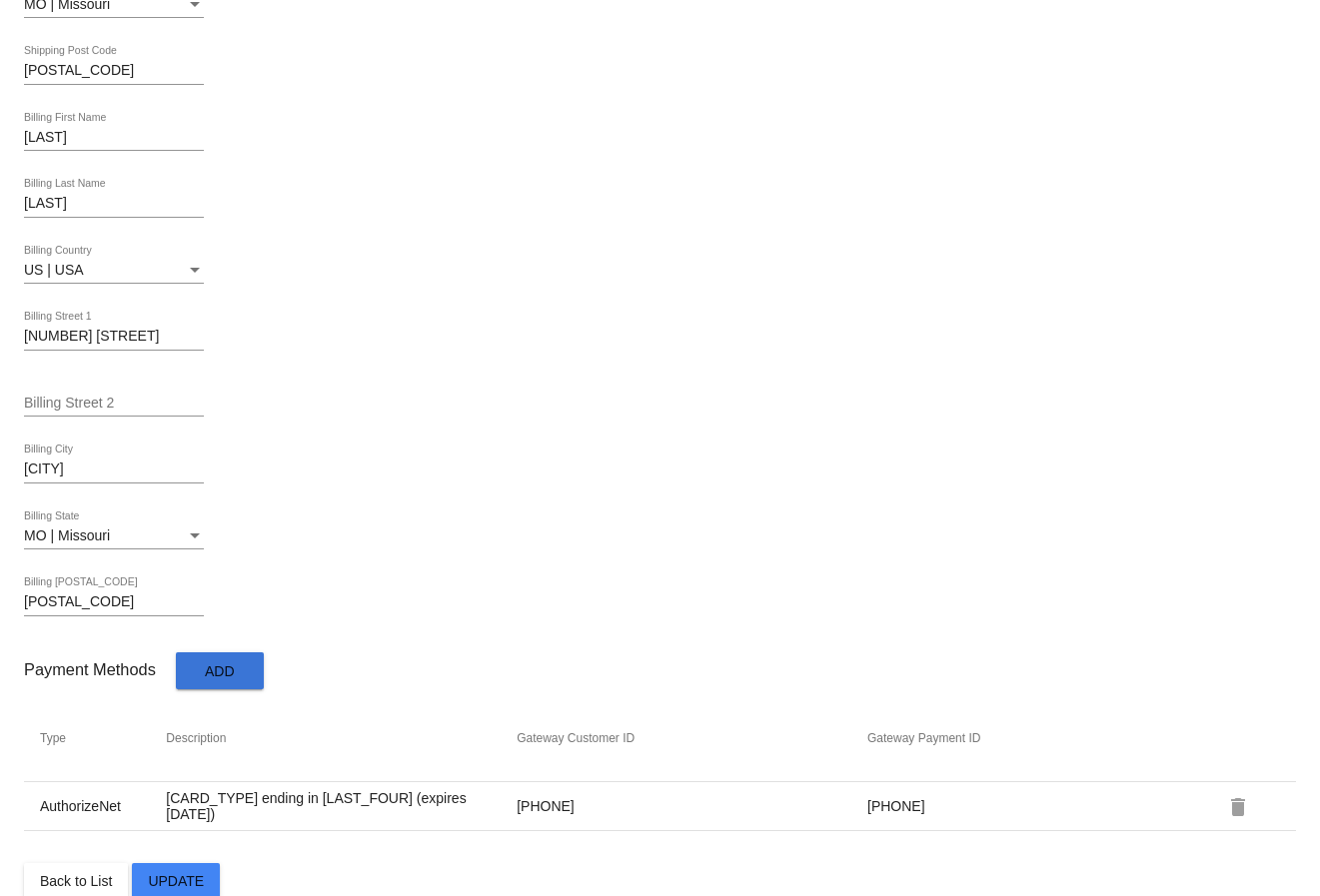 scroll, scrollTop: 898, scrollLeft: 0, axis: vertical 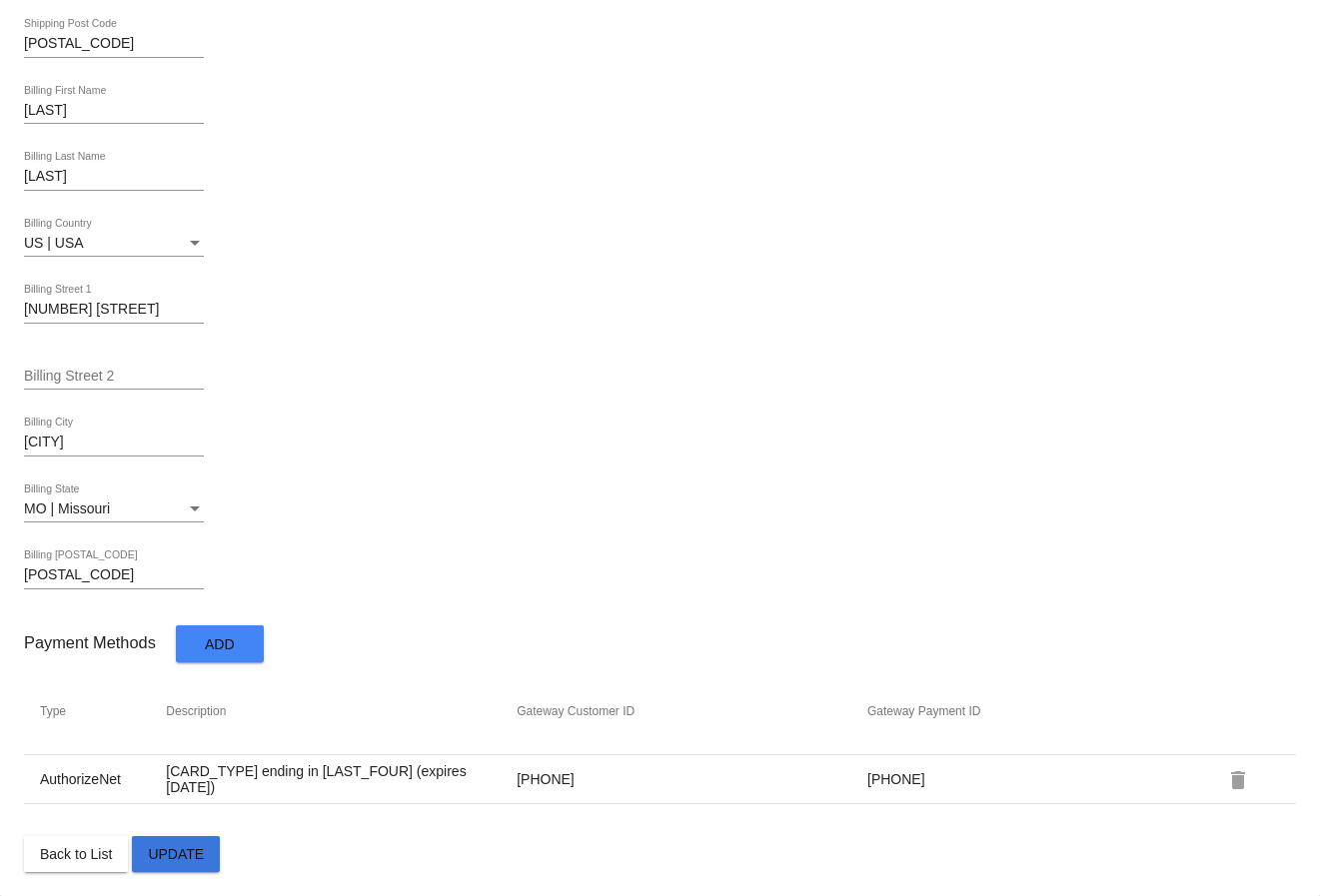 click on "Update" 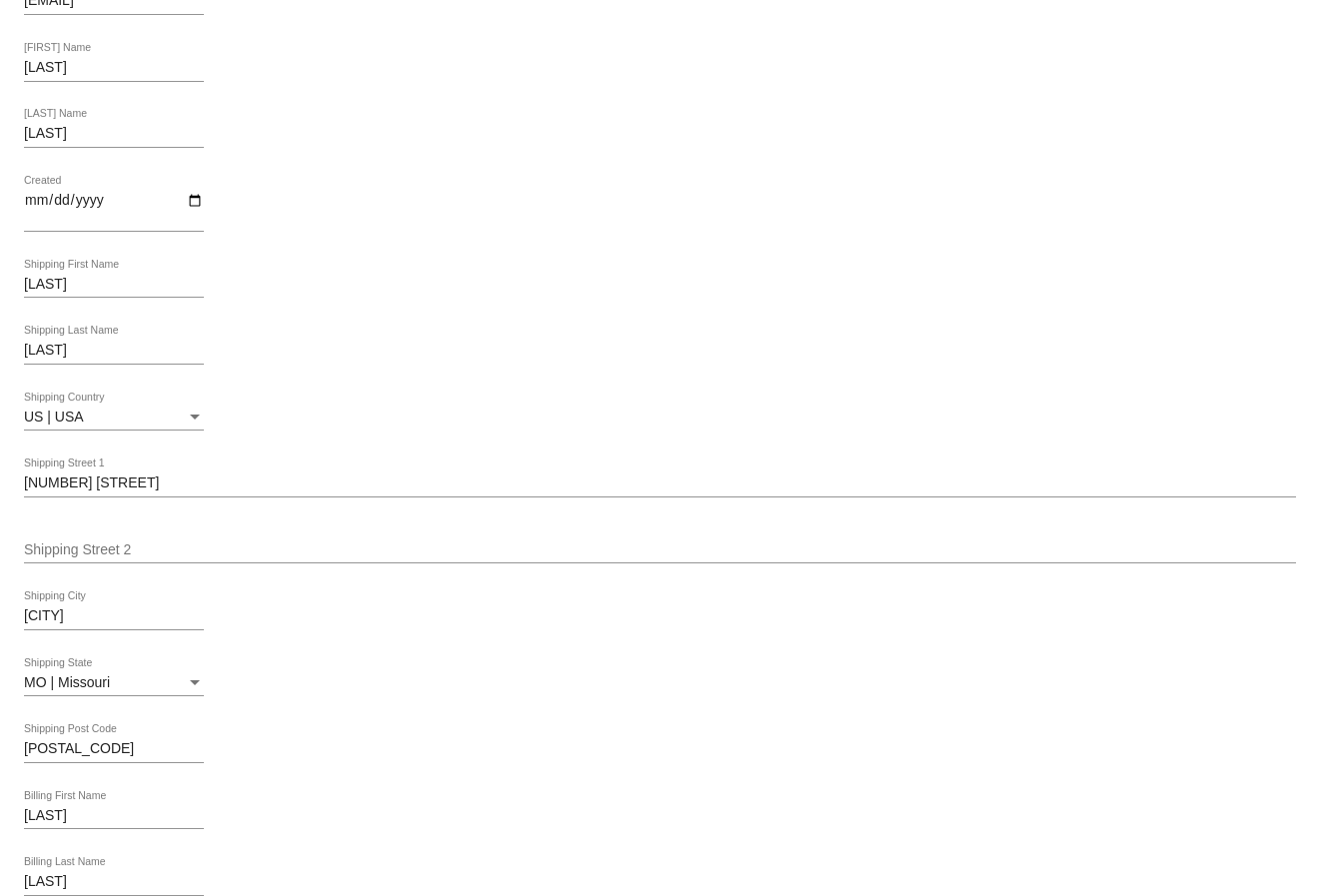 scroll, scrollTop: 0, scrollLeft: 0, axis: both 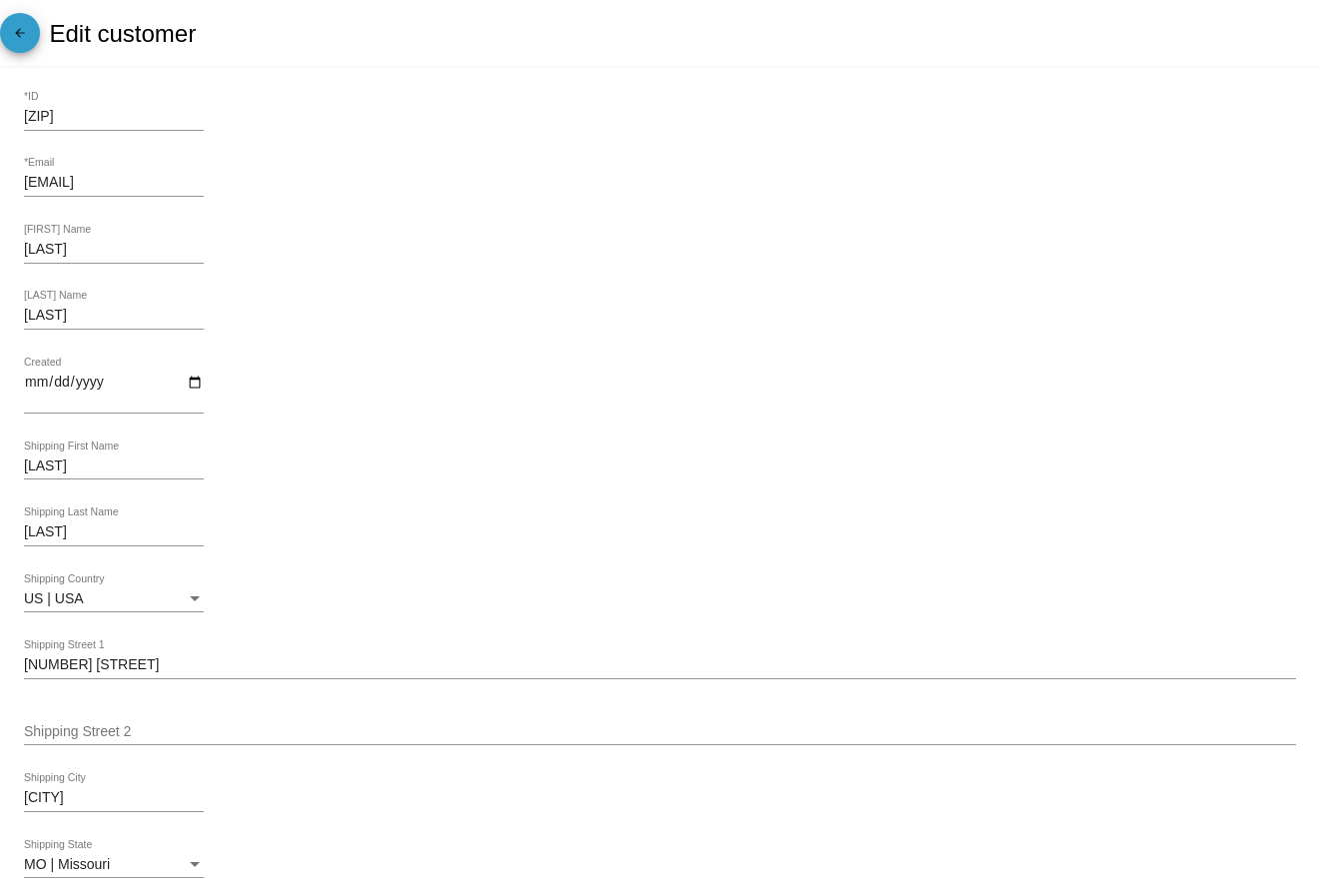 click on "arrow_back" 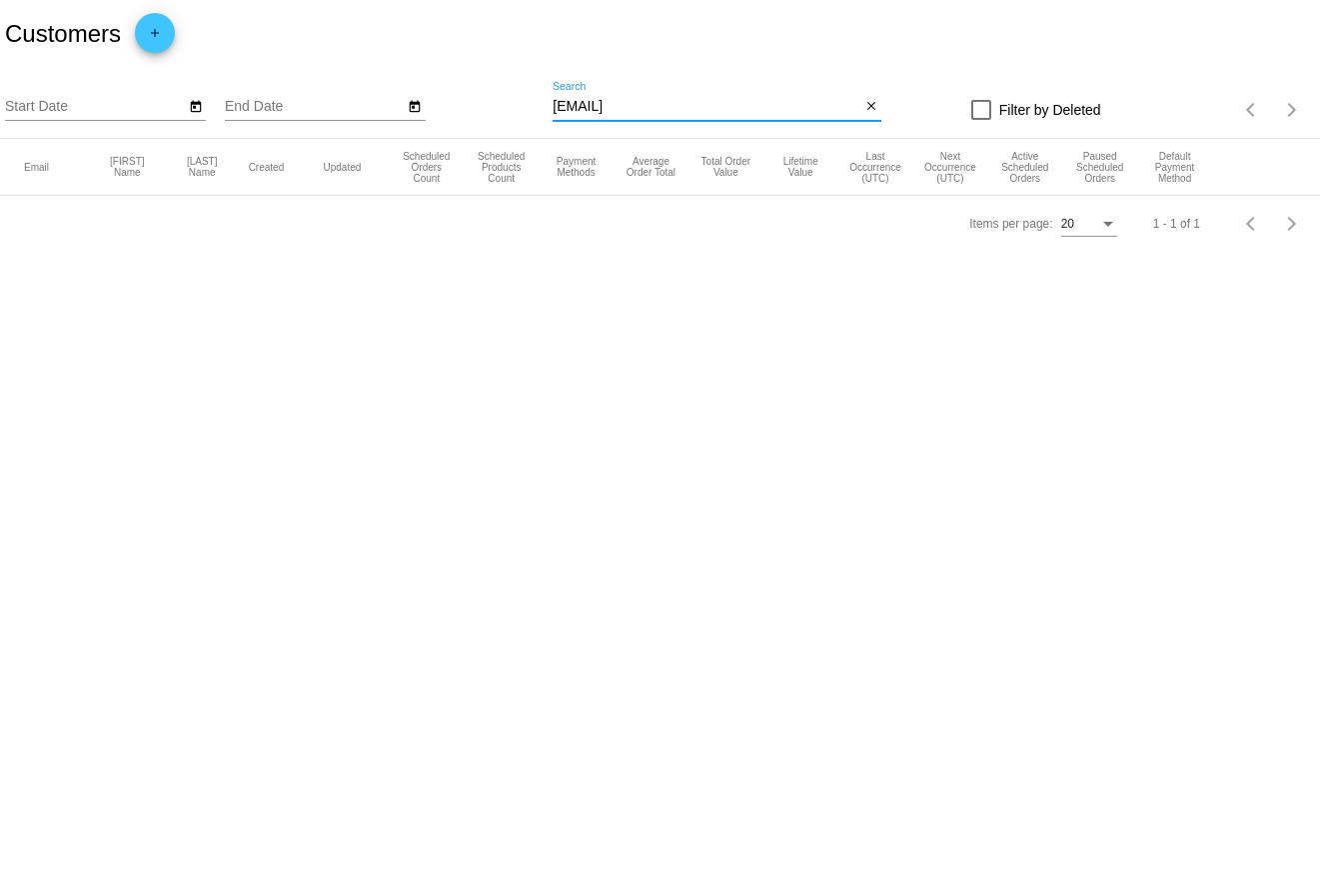 click on "[EMAIL]" at bounding box center [706, 107] 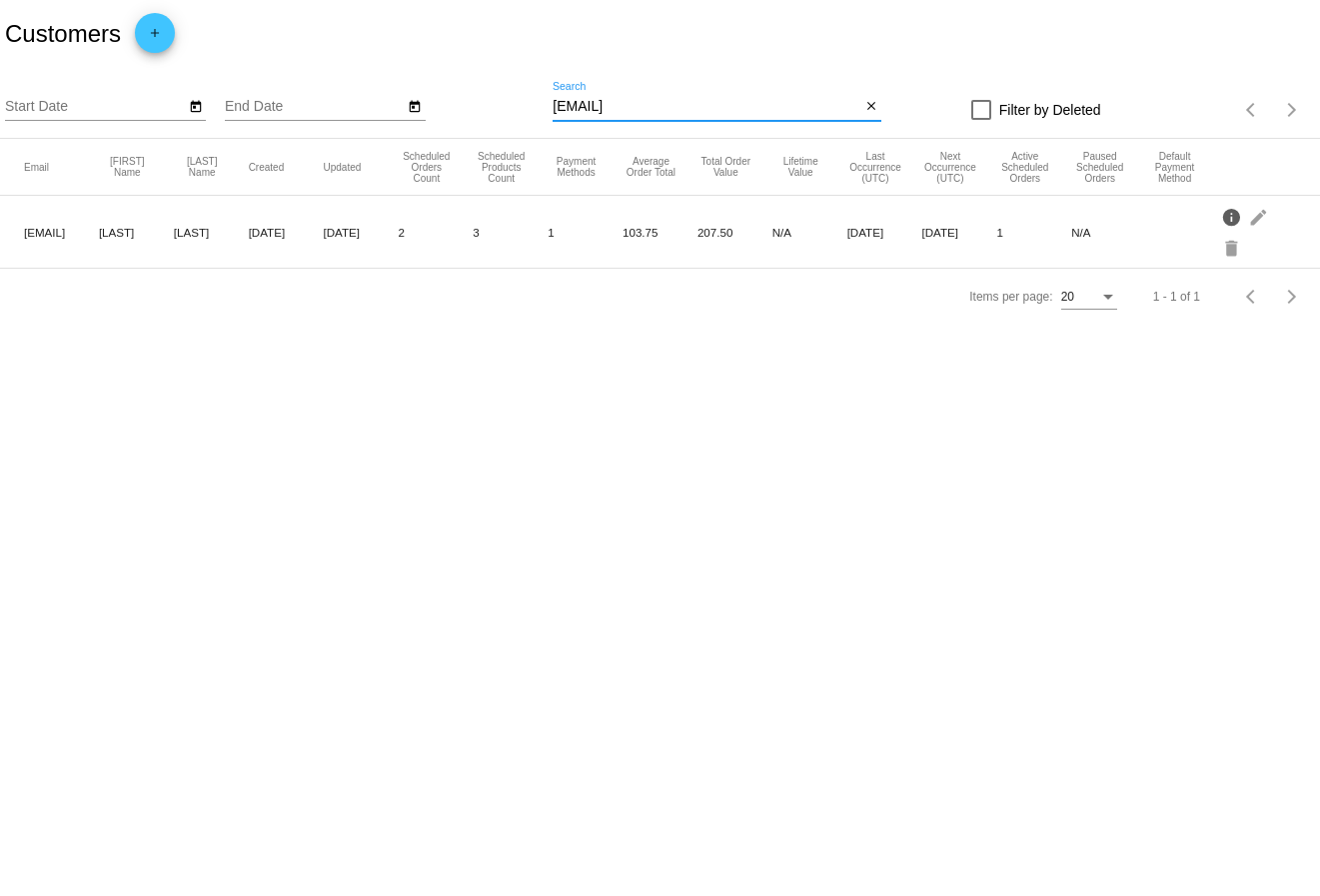 click on "info" 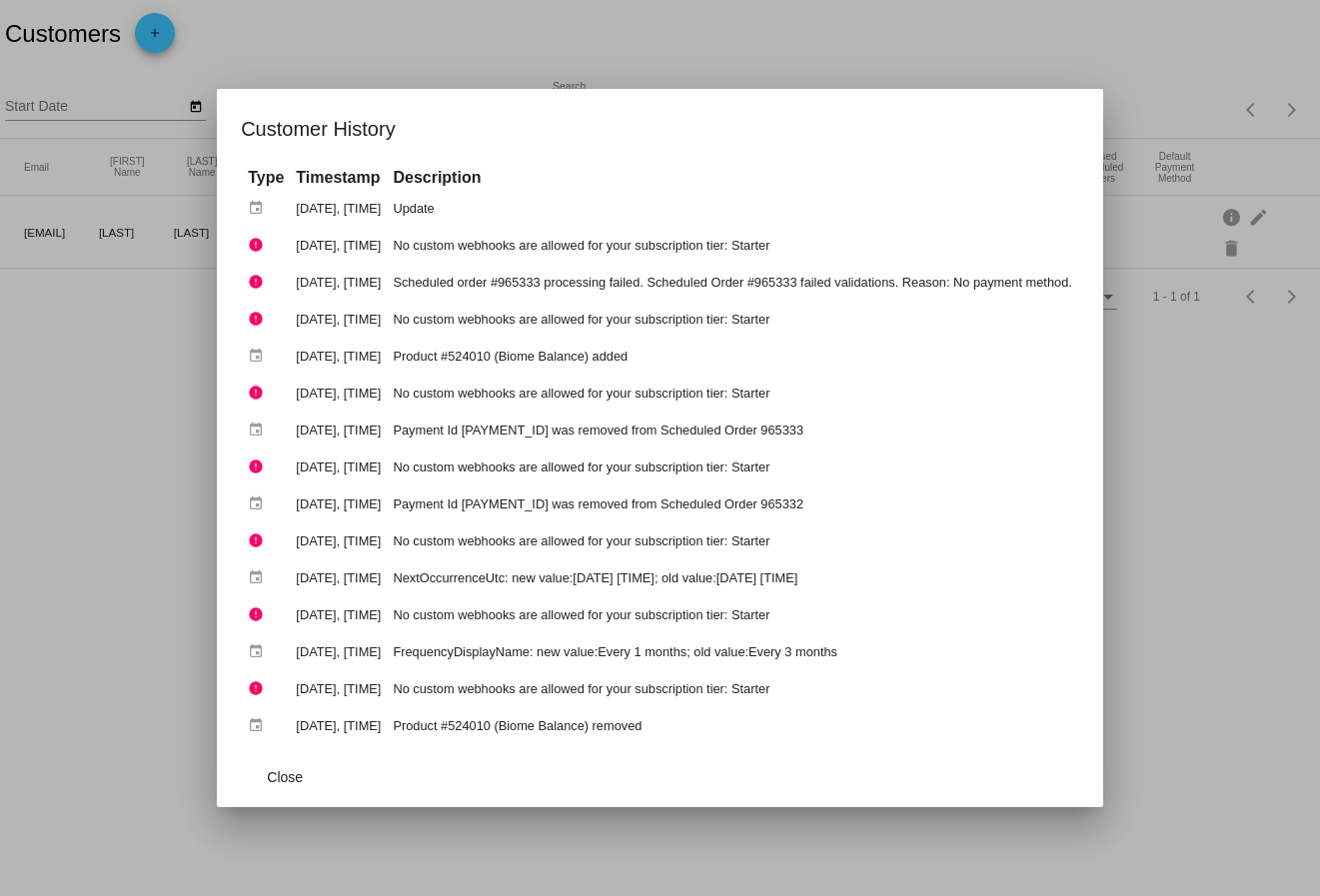 click at bounding box center [660, 448] 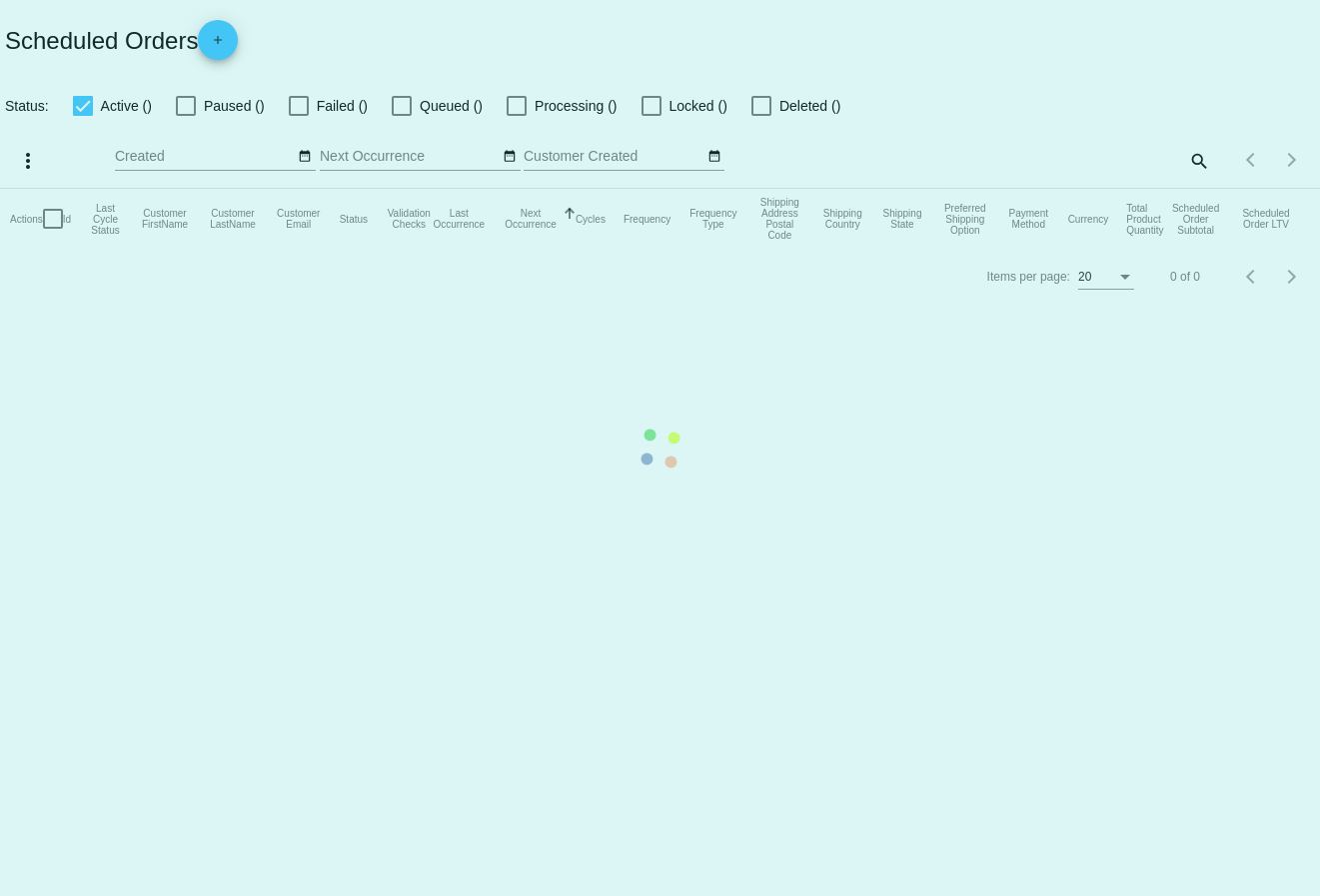 checkbox on "true" 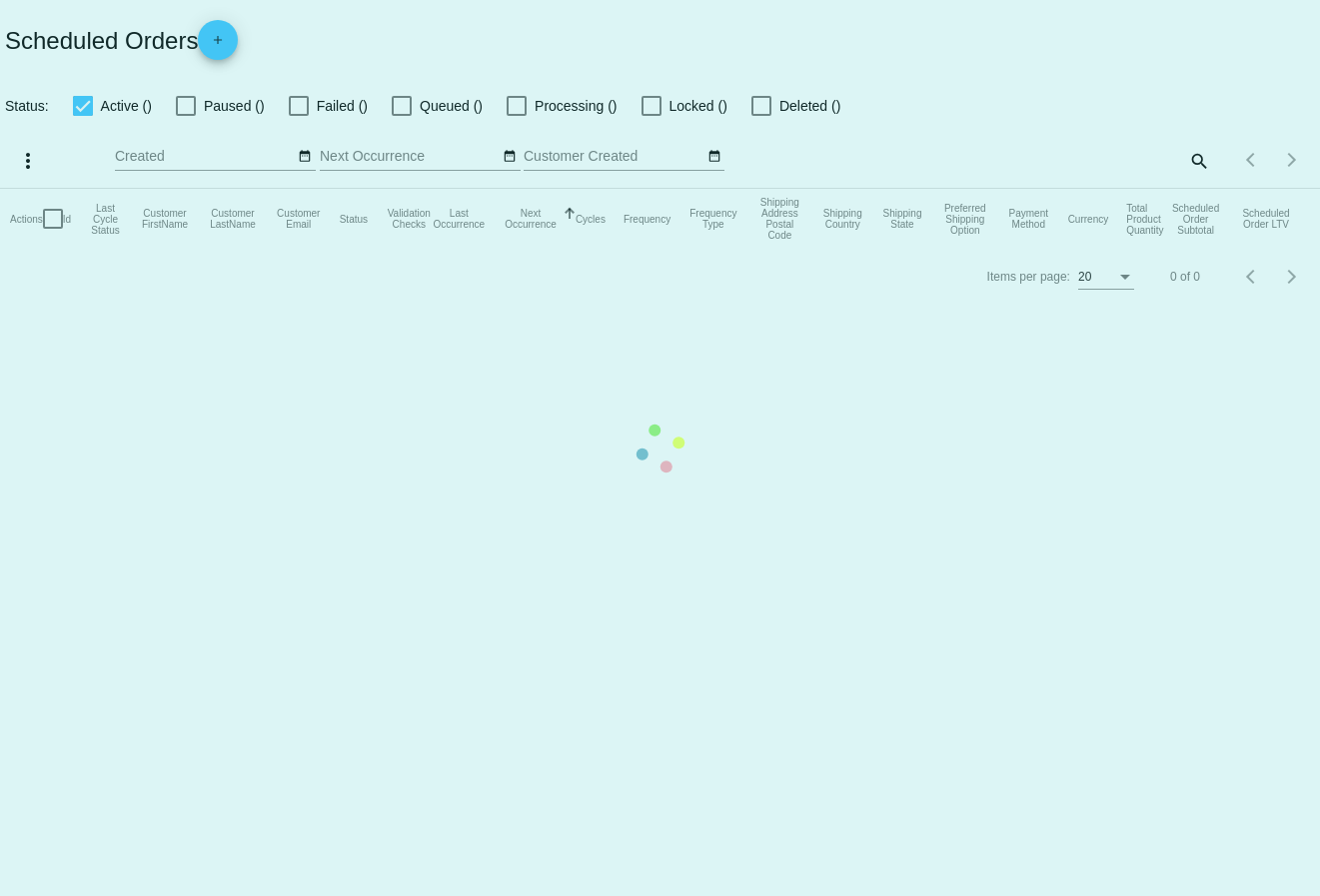 scroll, scrollTop: 0, scrollLeft: 0, axis: both 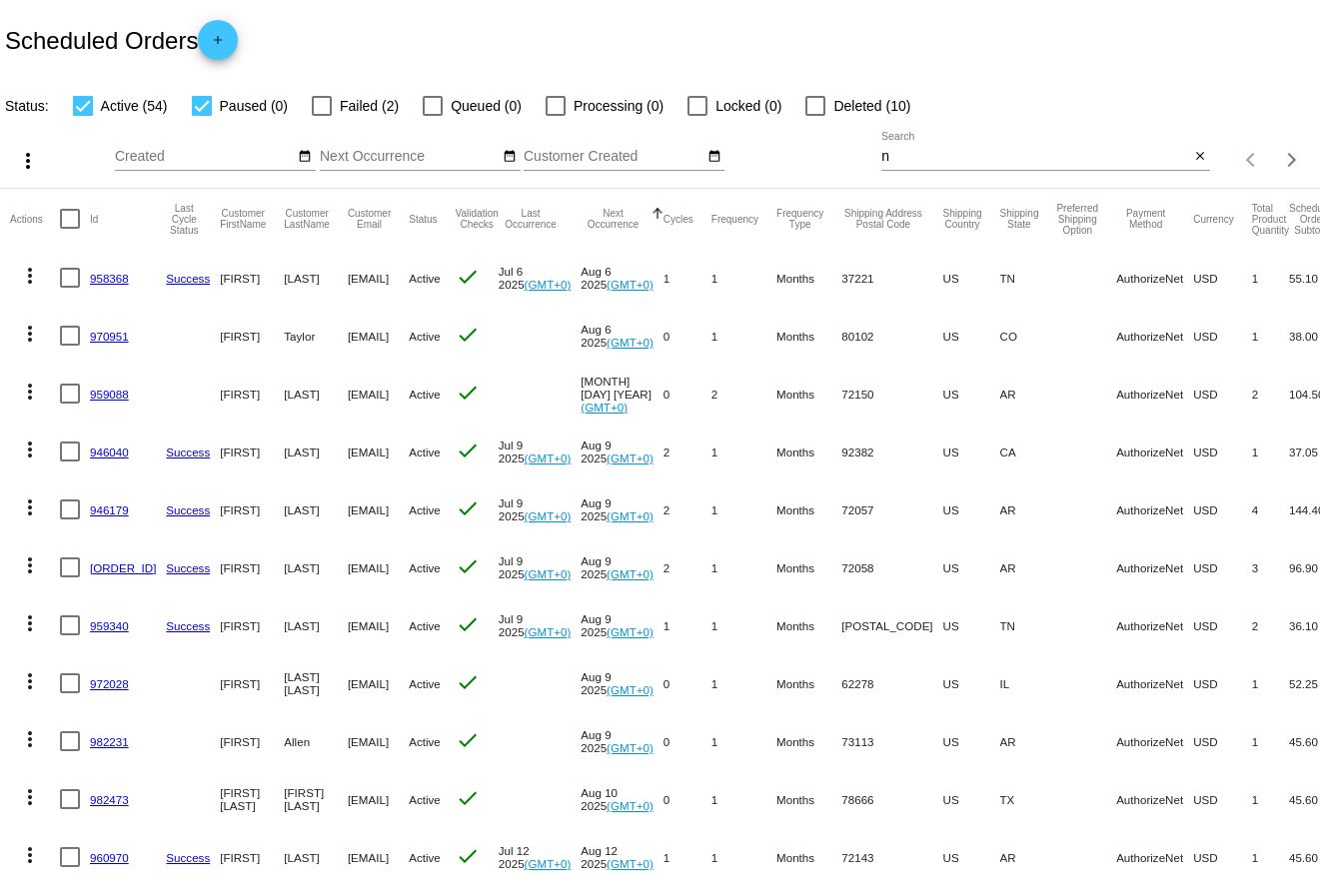 click on "n" at bounding box center [1035, 157] 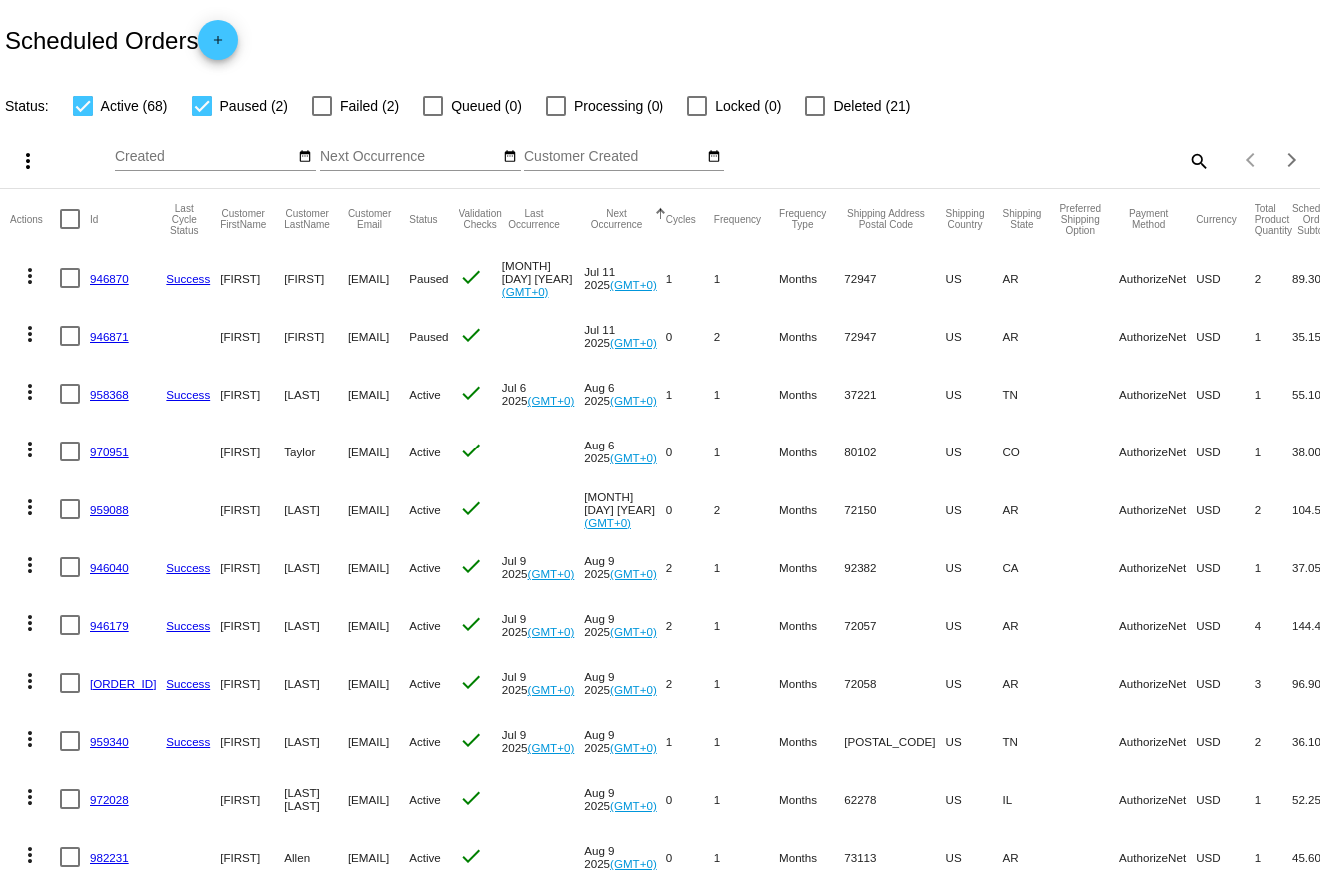 click on "search" 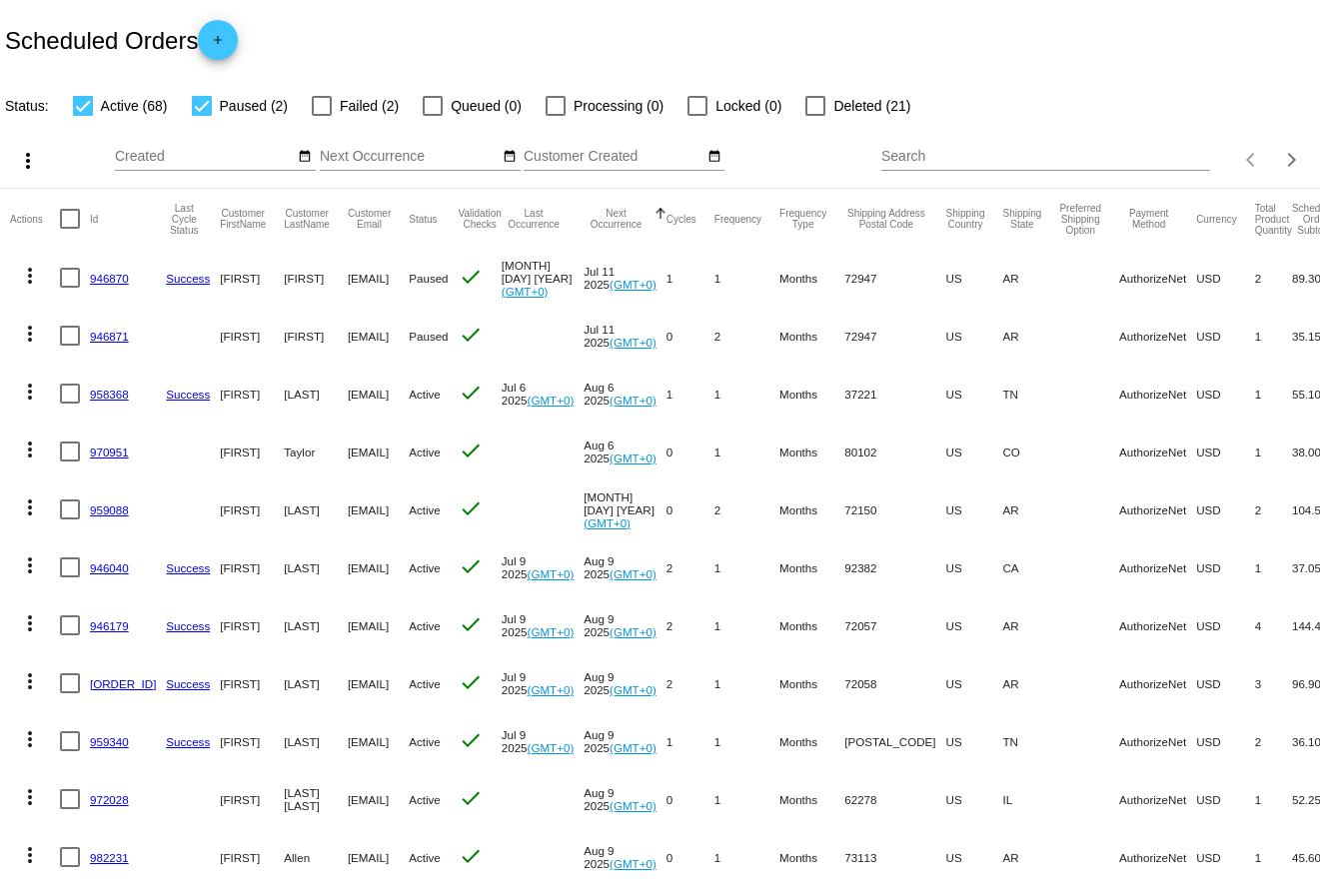 click on "Search" at bounding box center (1045, 157) 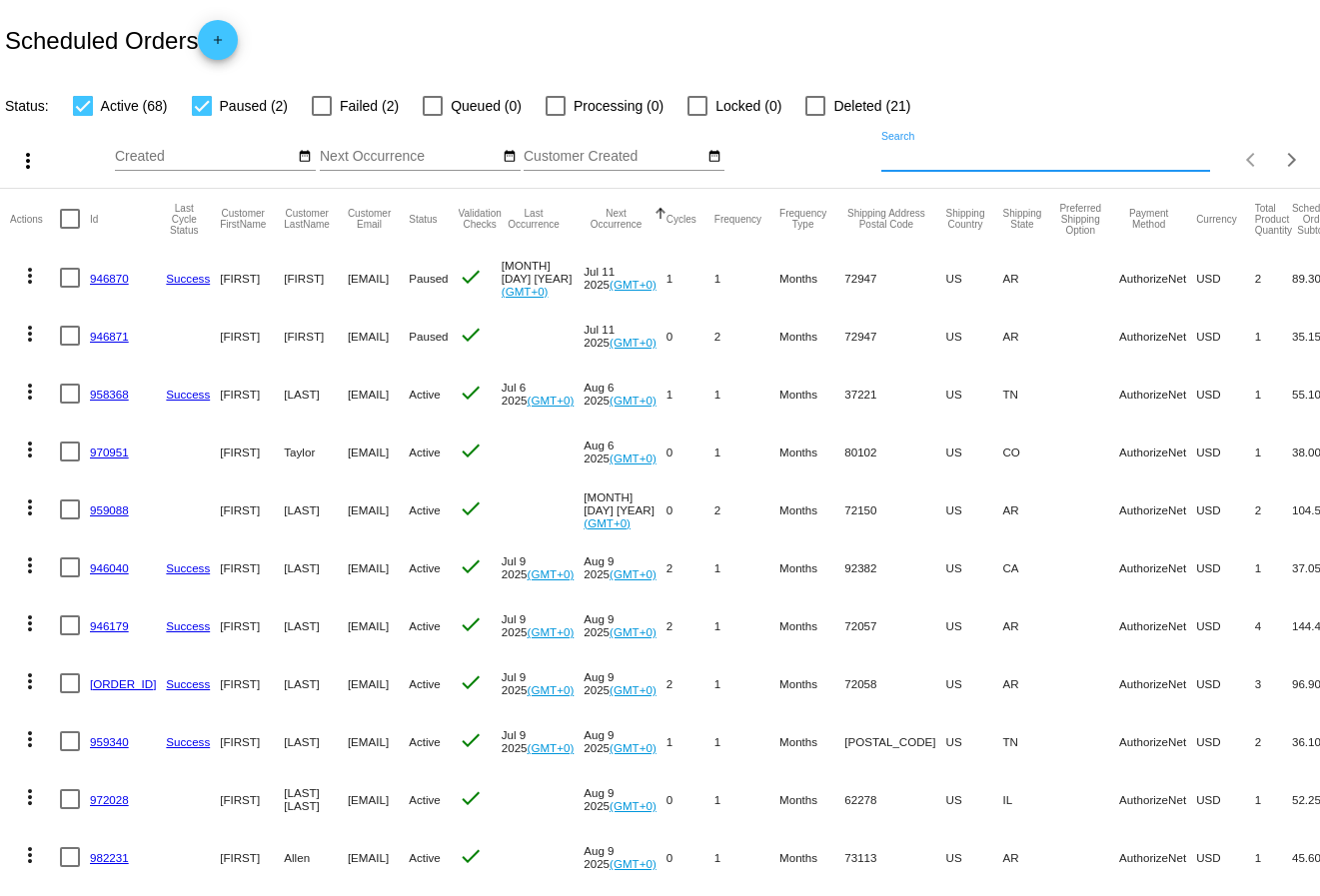 paste on "[EMAIL]" 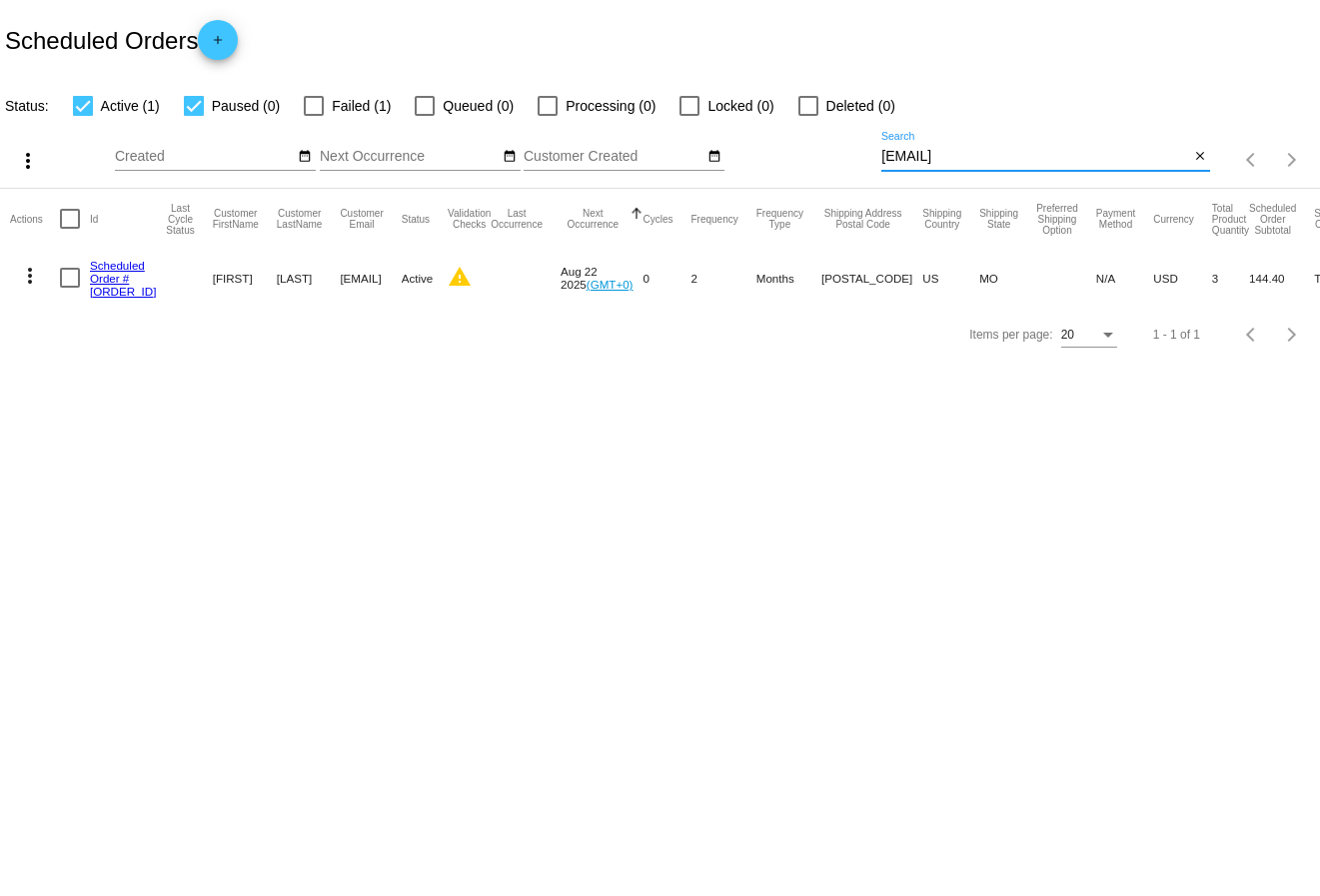 type on "[EMAIL]" 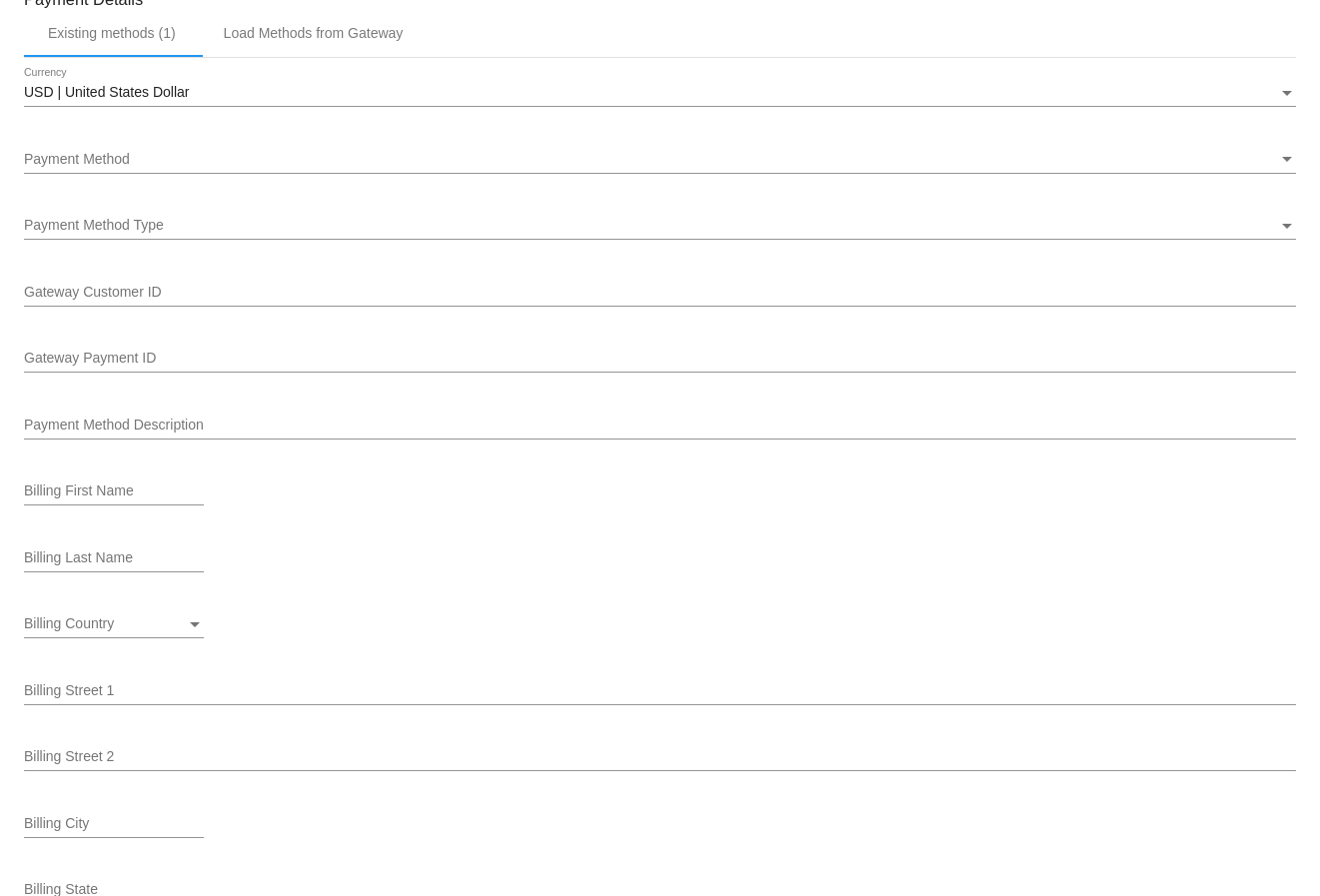 scroll, scrollTop: 1573, scrollLeft: 0, axis: vertical 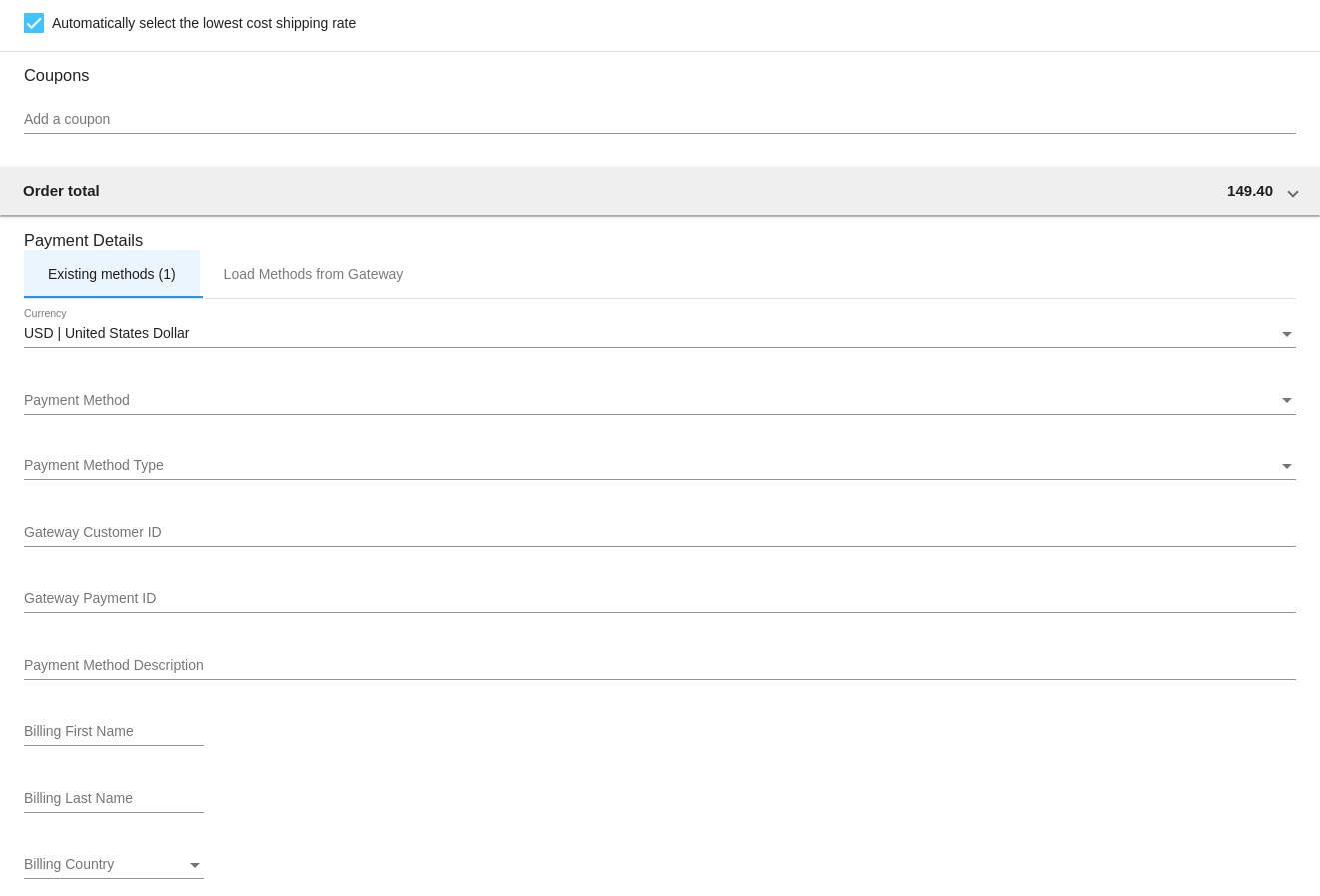 click on "Existing methods (1)" at bounding box center [112, 274] 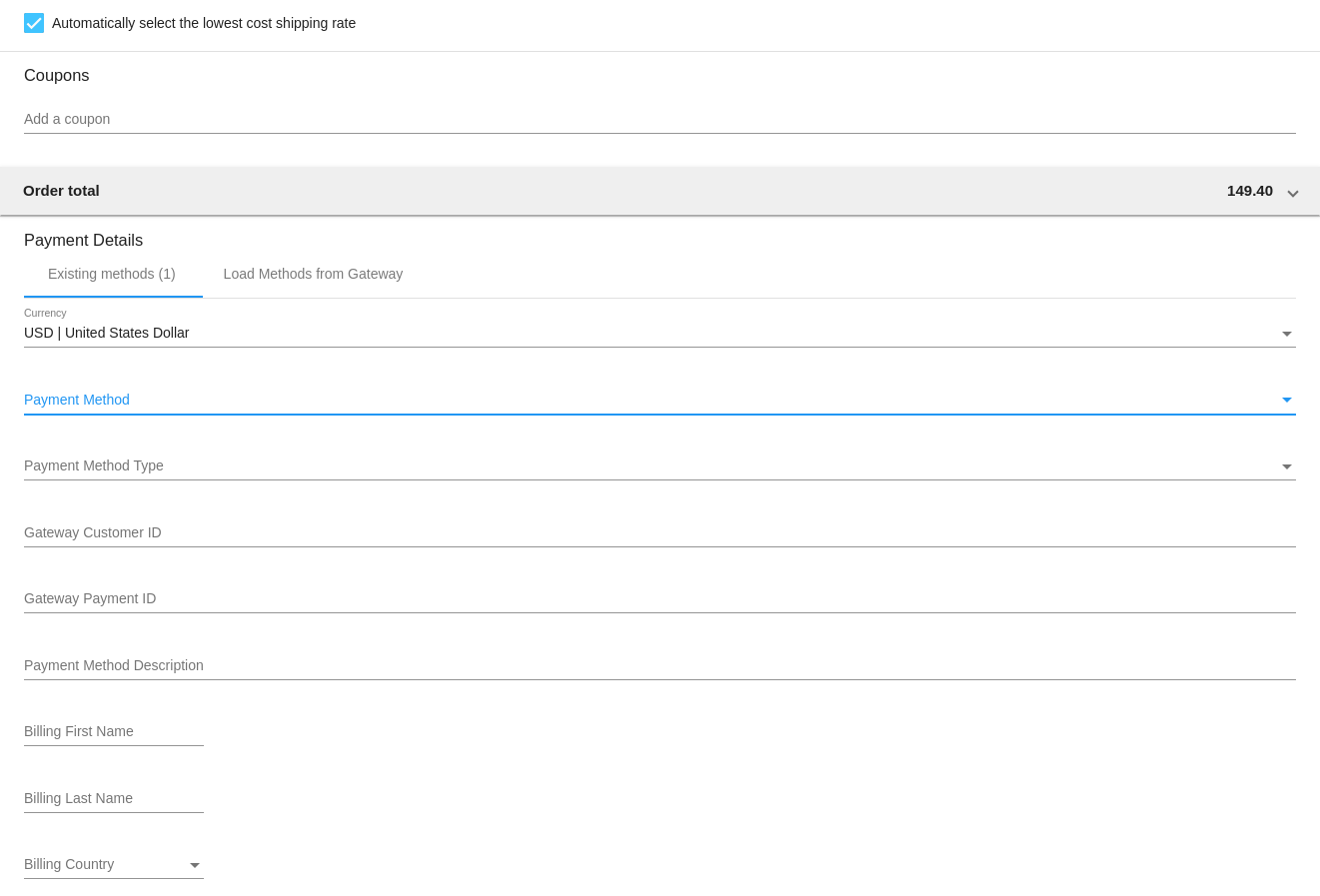 click at bounding box center (1287, 400) 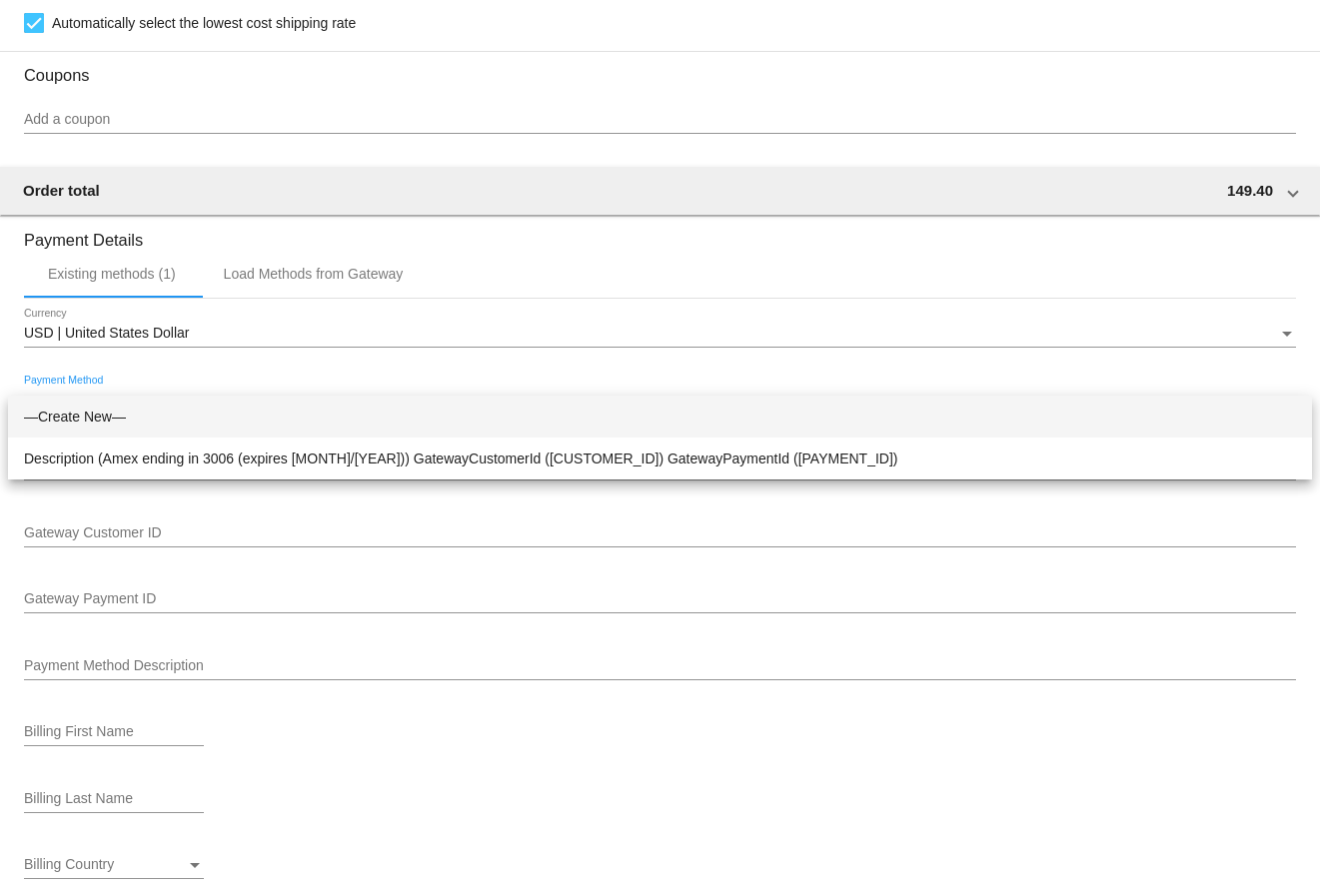 click on "—Create New—" at bounding box center [660, 417] 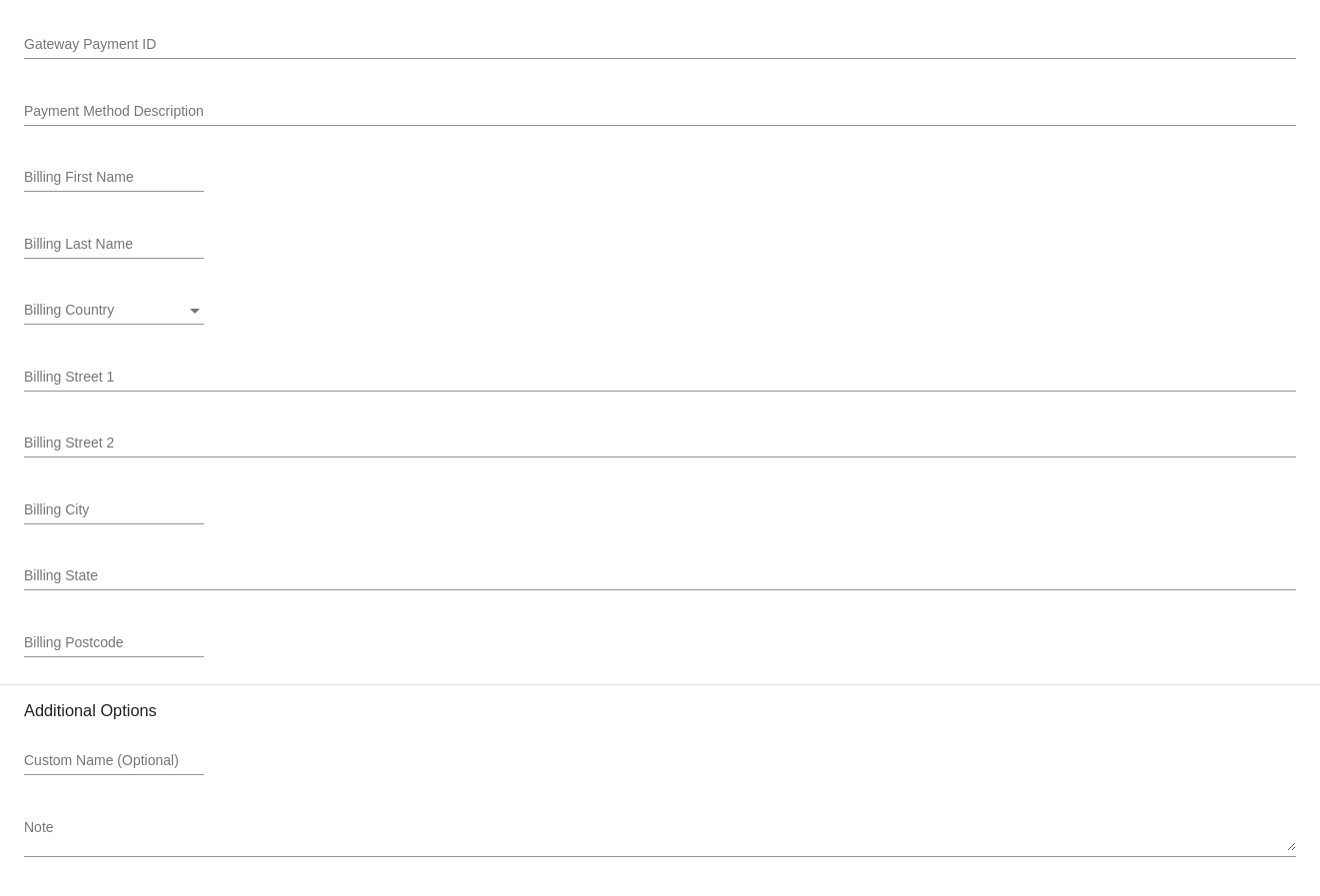 scroll, scrollTop: 2222, scrollLeft: 0, axis: vertical 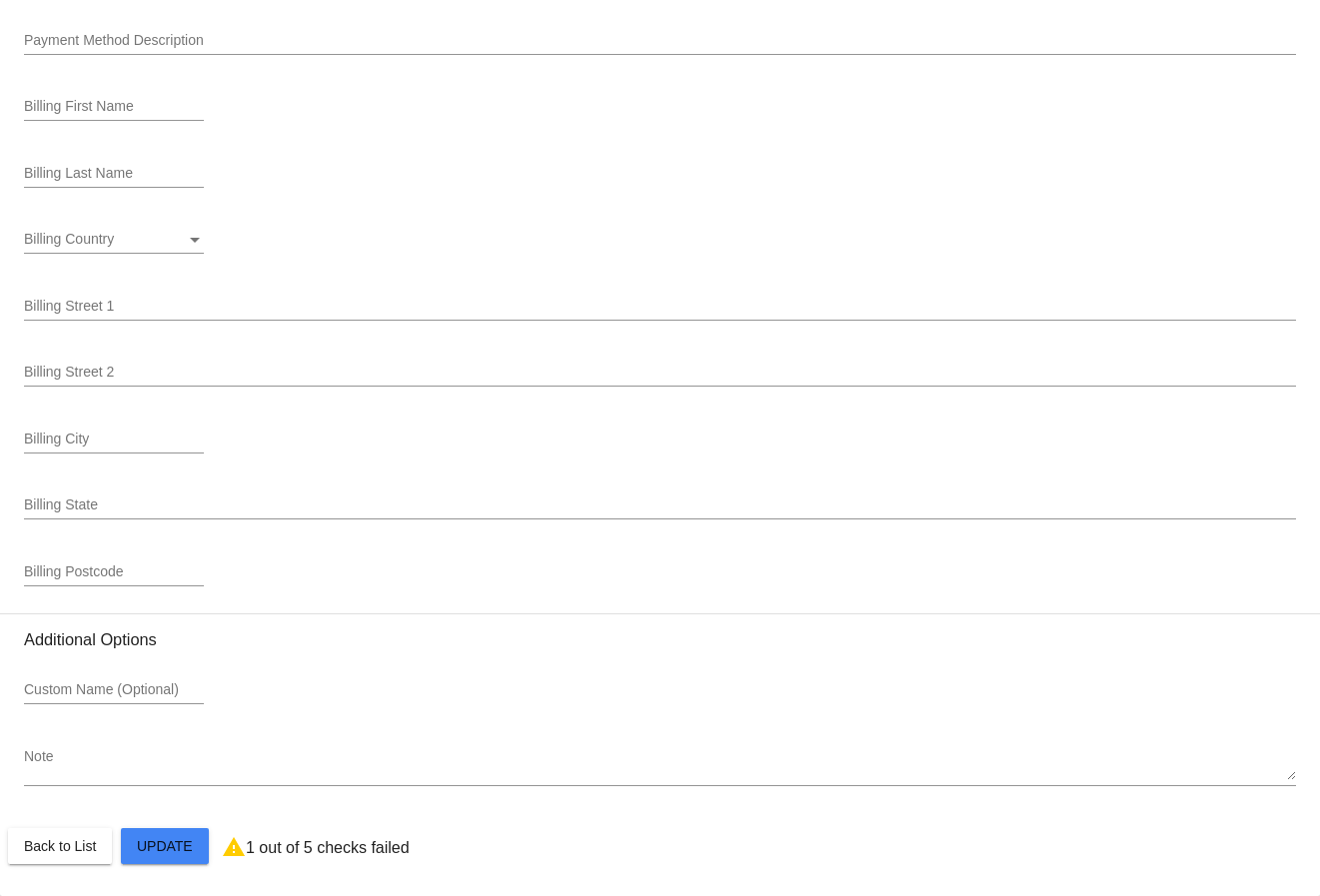 click on "Customer
6832651: [FIRST] [LAST]
[EMAIL]
Customer Shipping
Enter Shipping Address Select A Saved Address (0)
[FIRST]
Shipping First Name
[LAST]
Shipping Last Name
US | USA
Shipping Country
[NUMBER] [STREET]
Shipping Street 1
Shipping Street 2
[CITY]
Shipping City
MO | Missouri
Shipping State
[POSTCODE]
Shipping Postcode
Scheduled Order Details
Frequency:
Every 2 months
Active
Status" 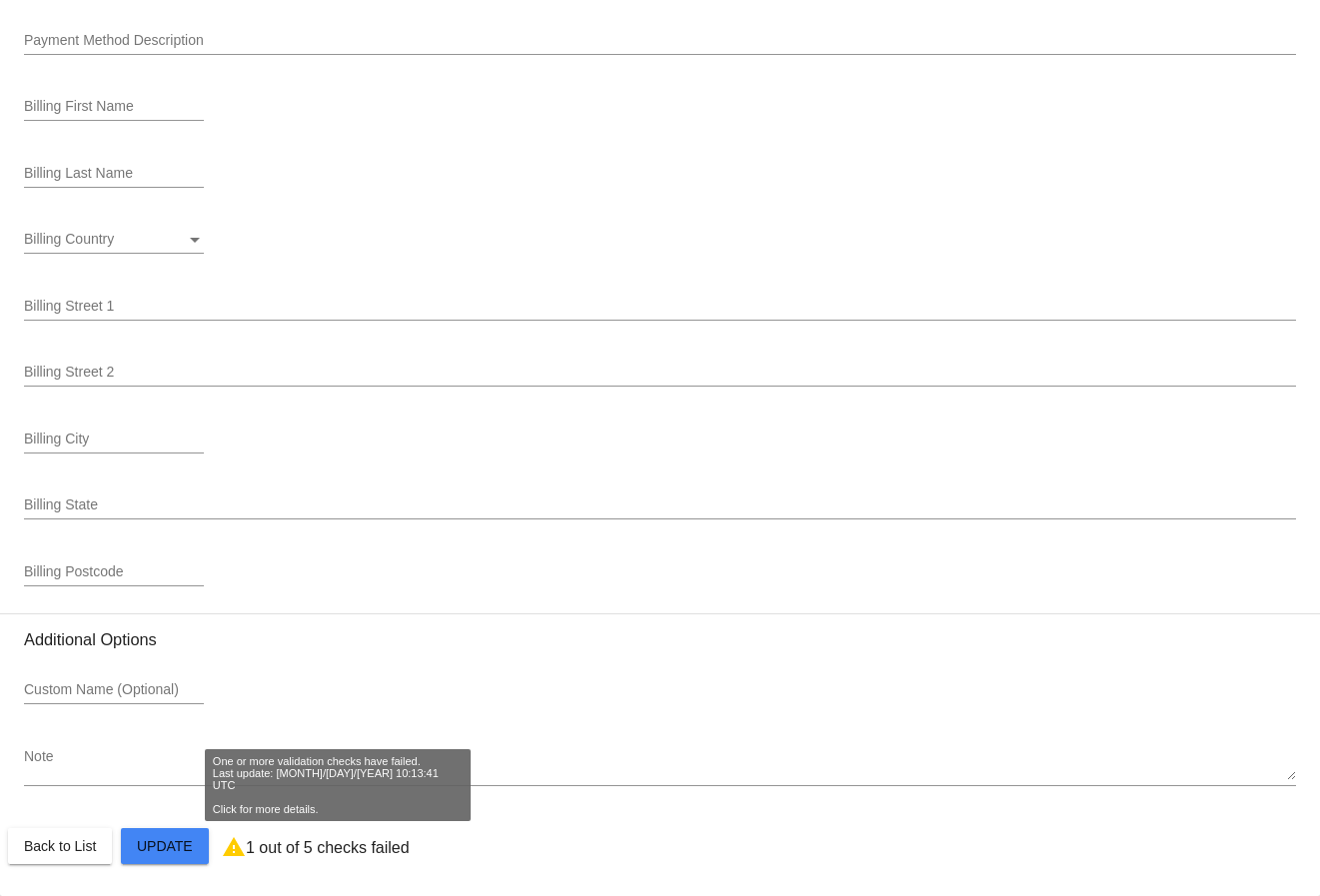 click on "warning" 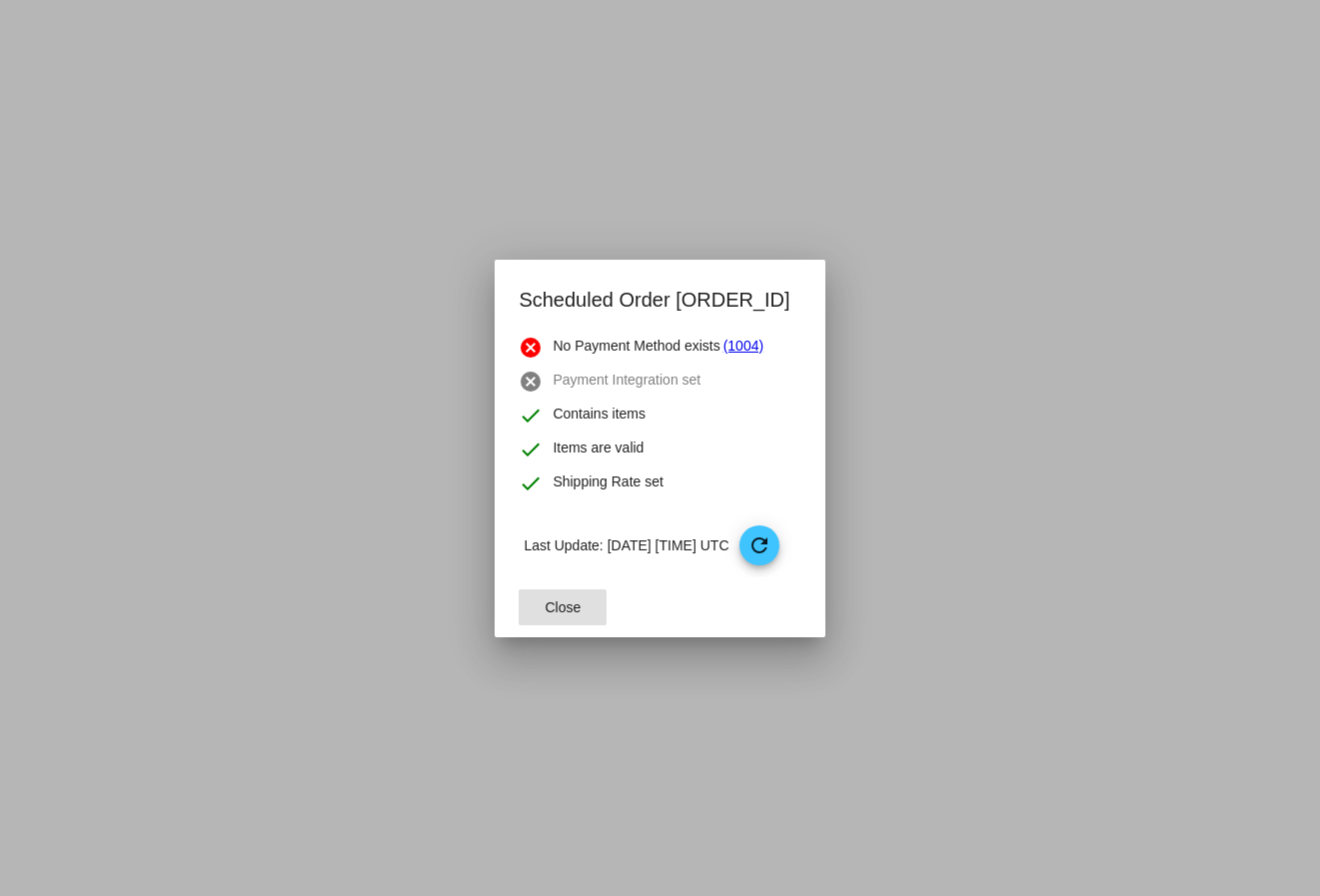click on "(1004)" at bounding box center (743, 348) 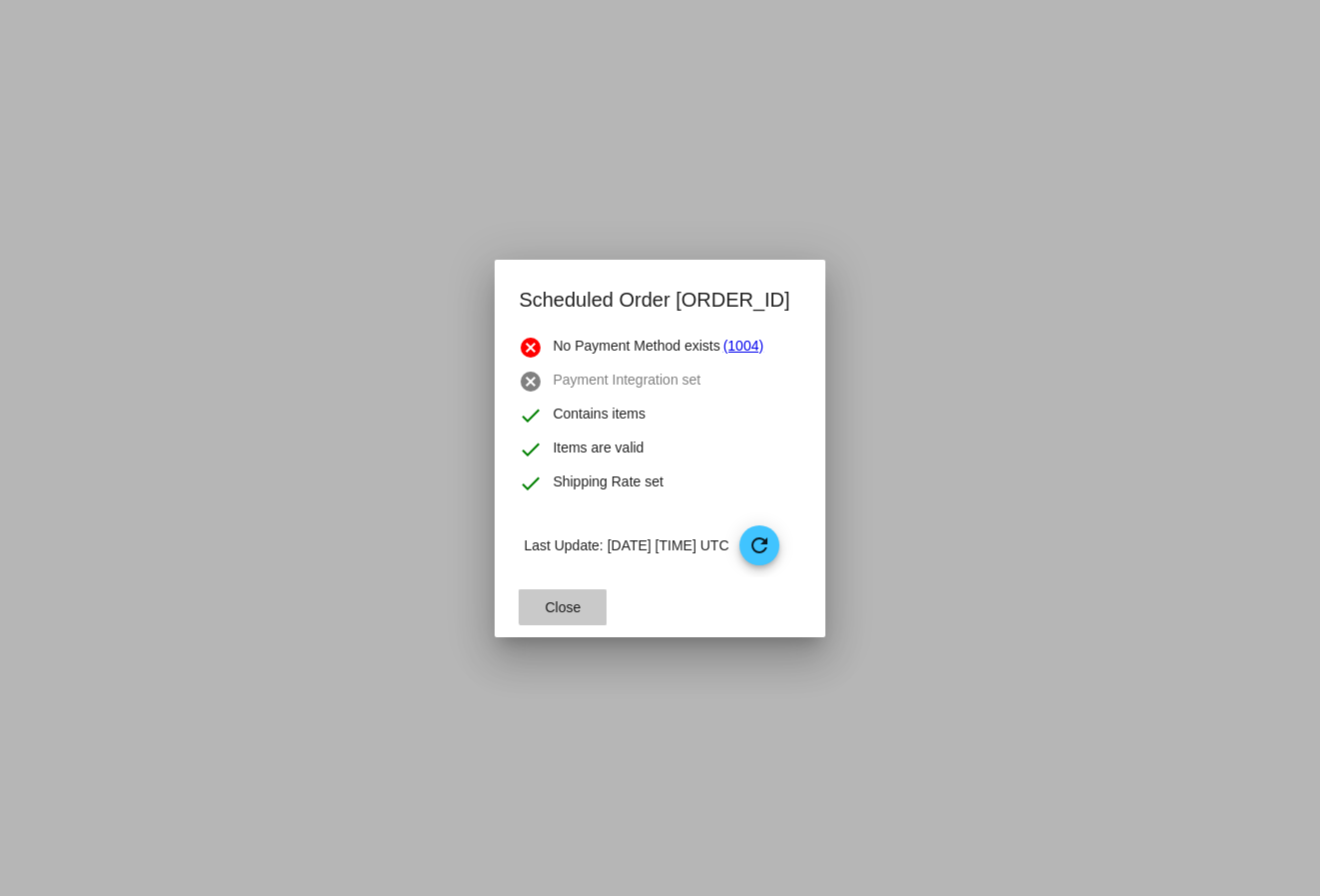 click on "Close" 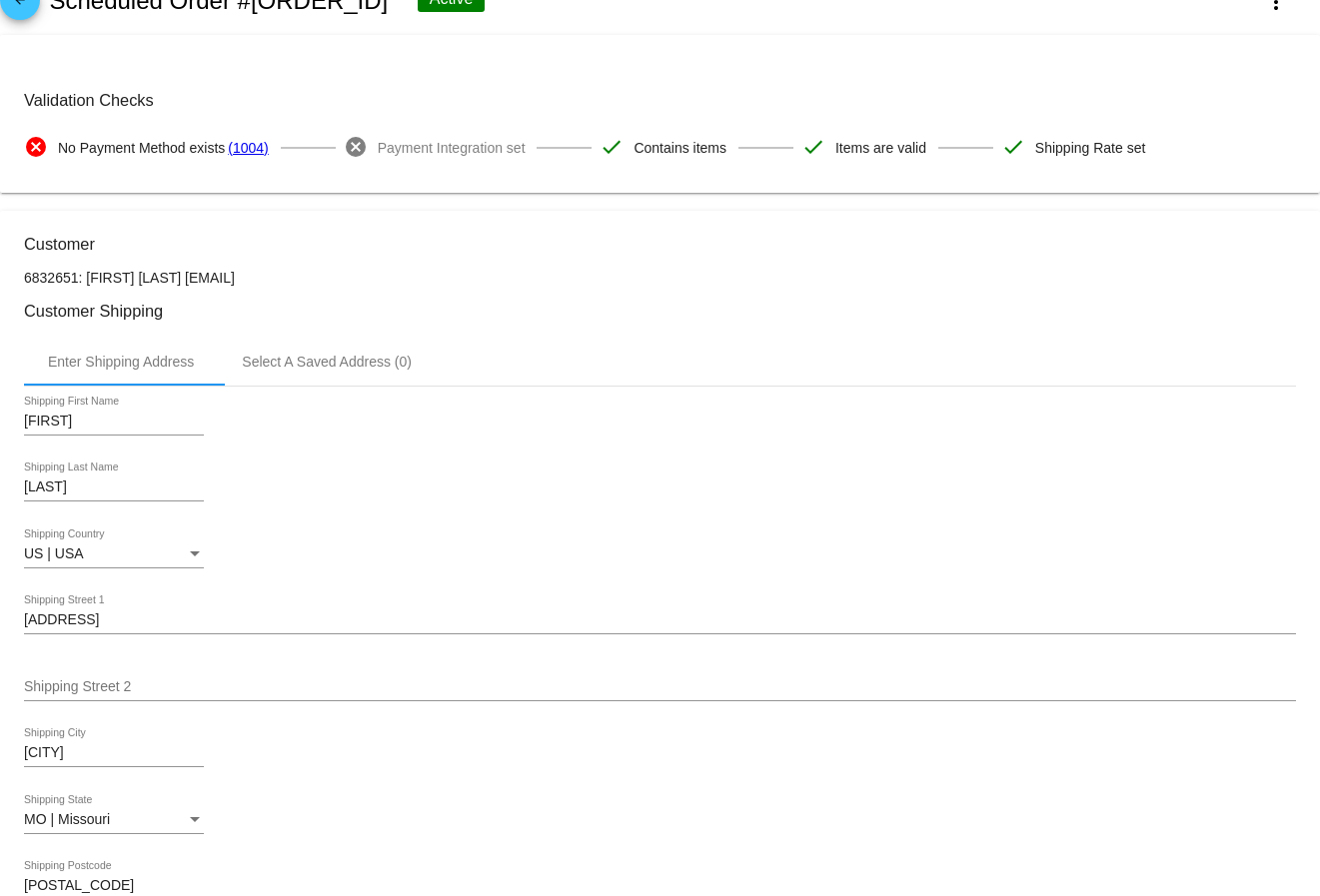scroll, scrollTop: 0, scrollLeft: 0, axis: both 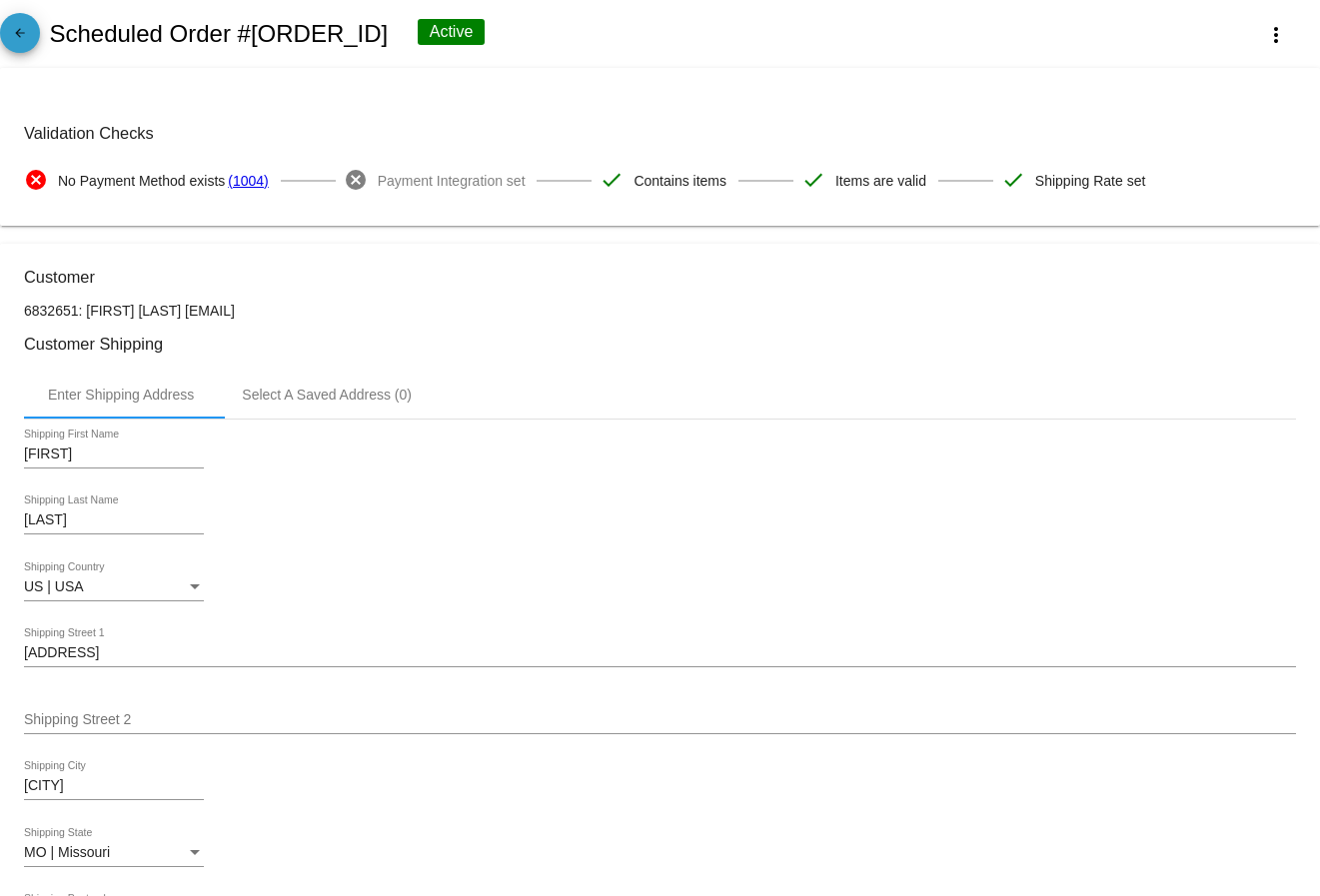 click on "arrow_back" 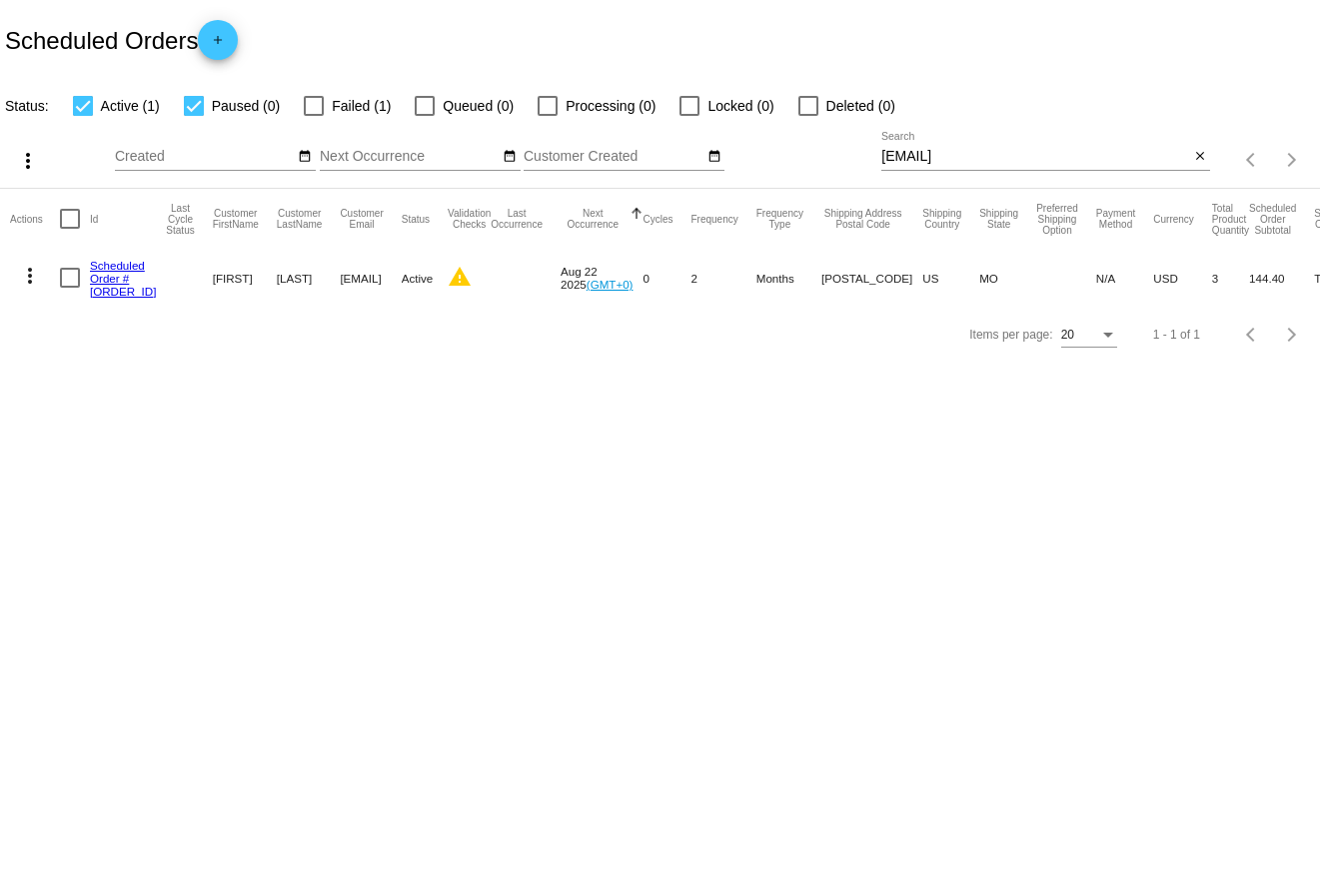 click on "Failed (1)" at bounding box center [361, 106] 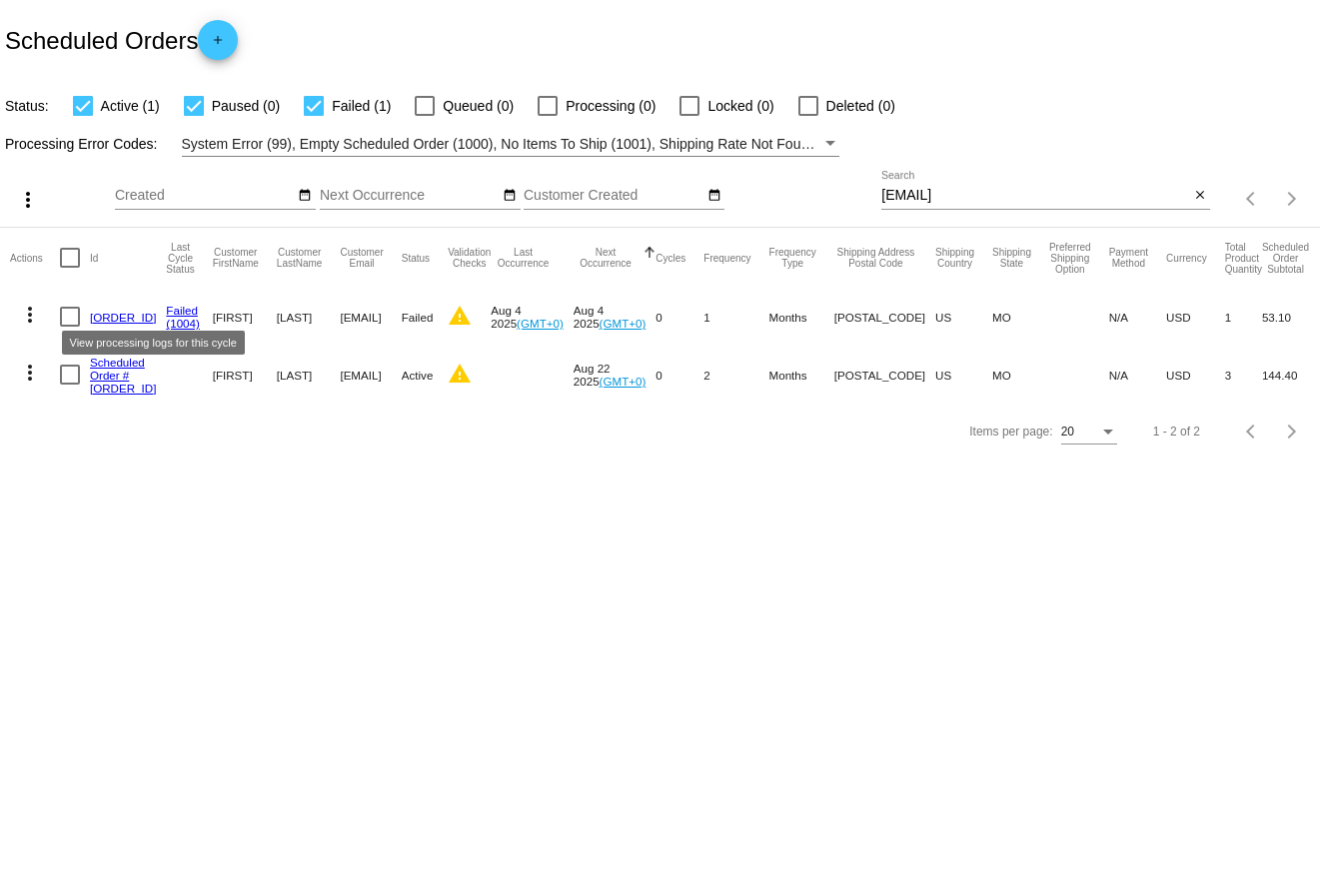 click on "Failed" 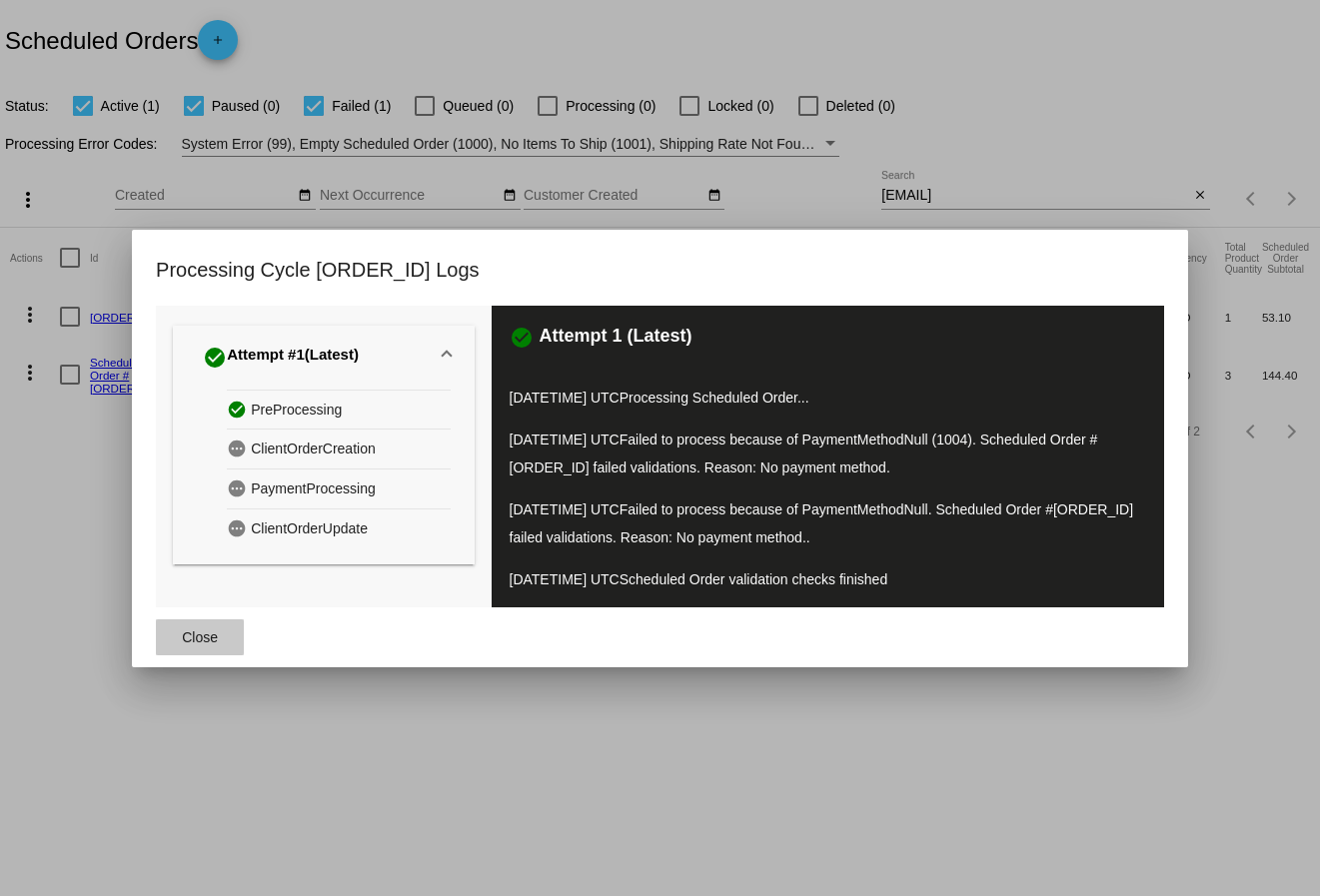 click on "Close" 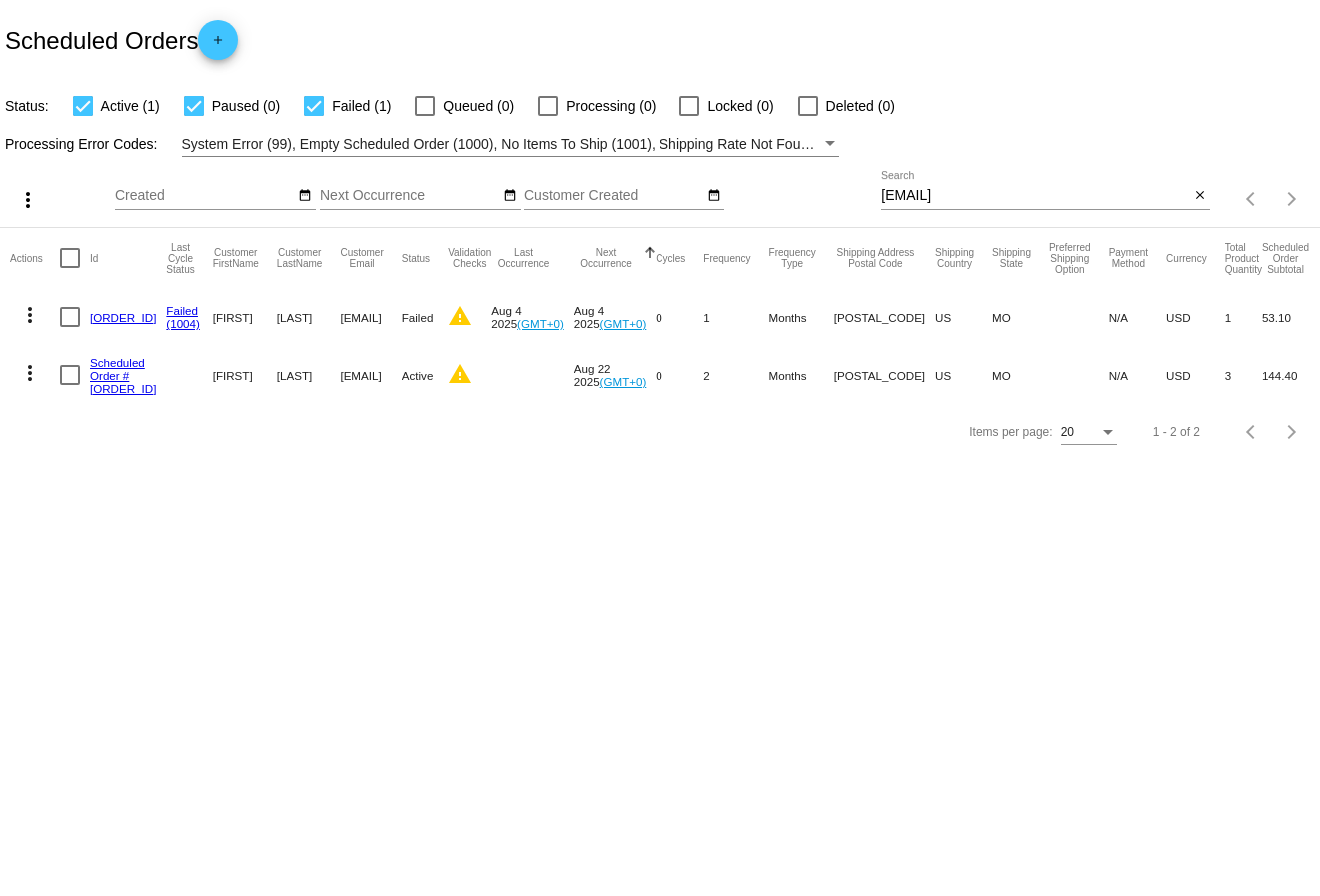 click on "[ORDER_ID]" 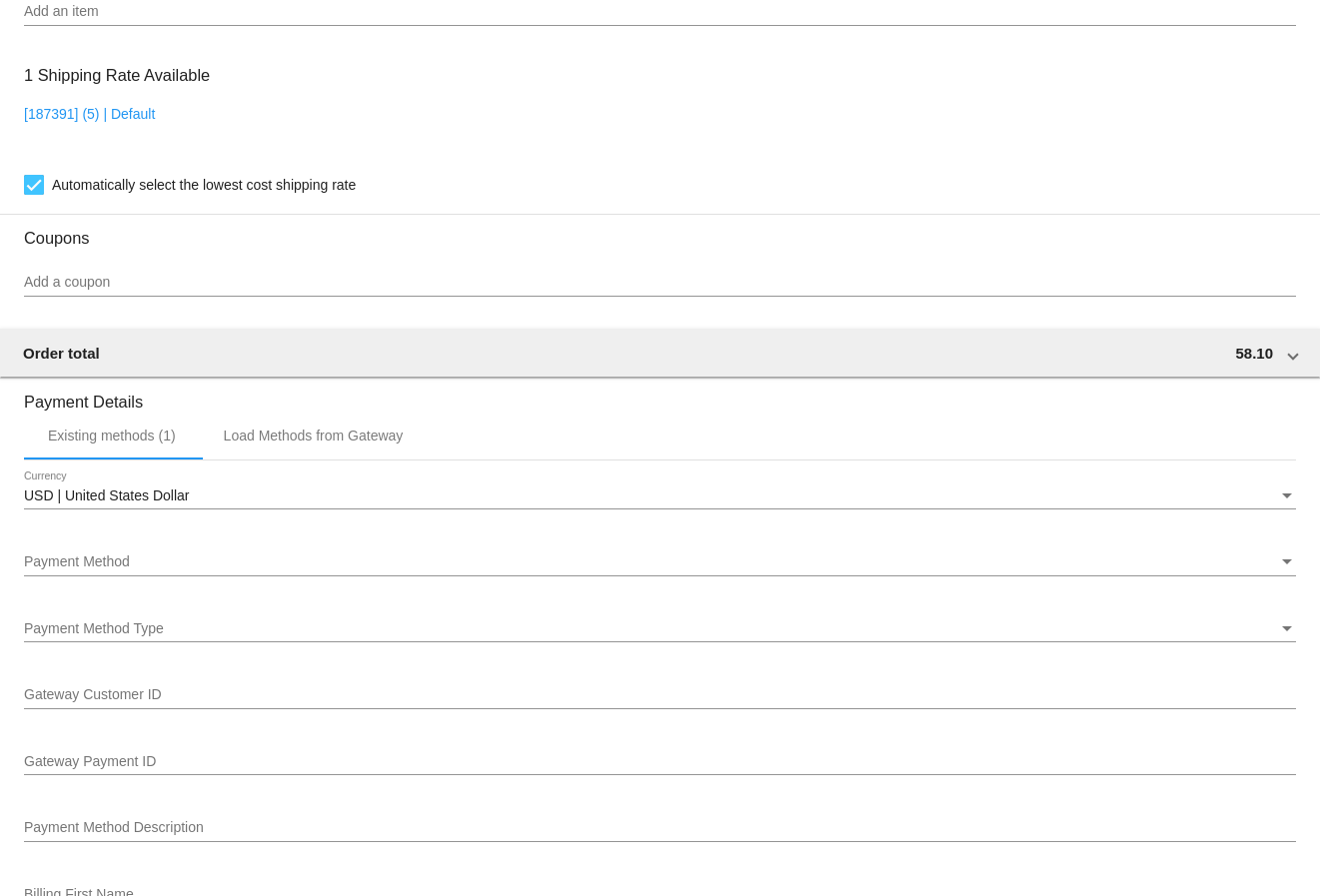 scroll, scrollTop: 1594, scrollLeft: 0, axis: vertical 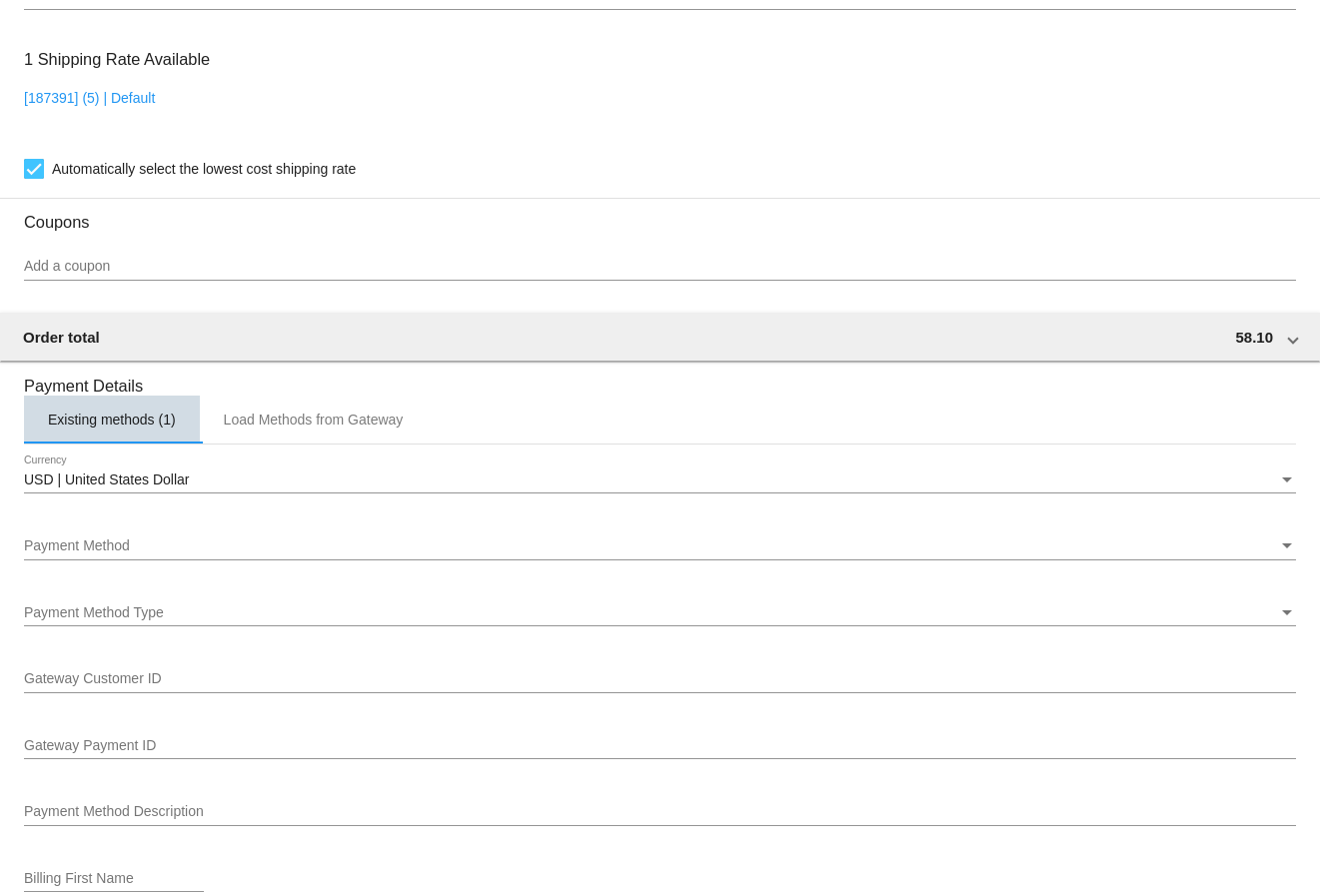click on "Existing methods (1)" at bounding box center [112, 420] 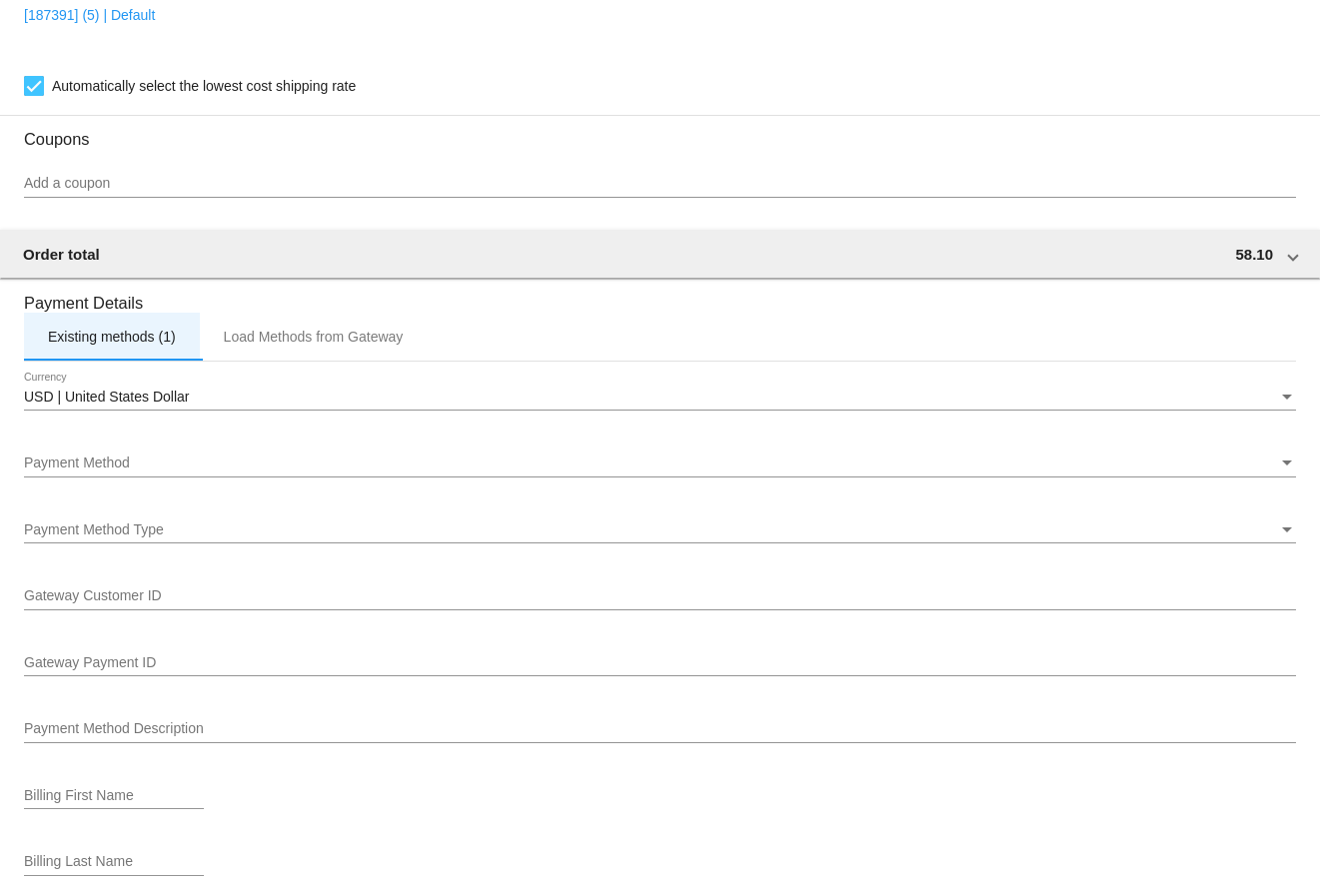 scroll, scrollTop: 1681, scrollLeft: 0, axis: vertical 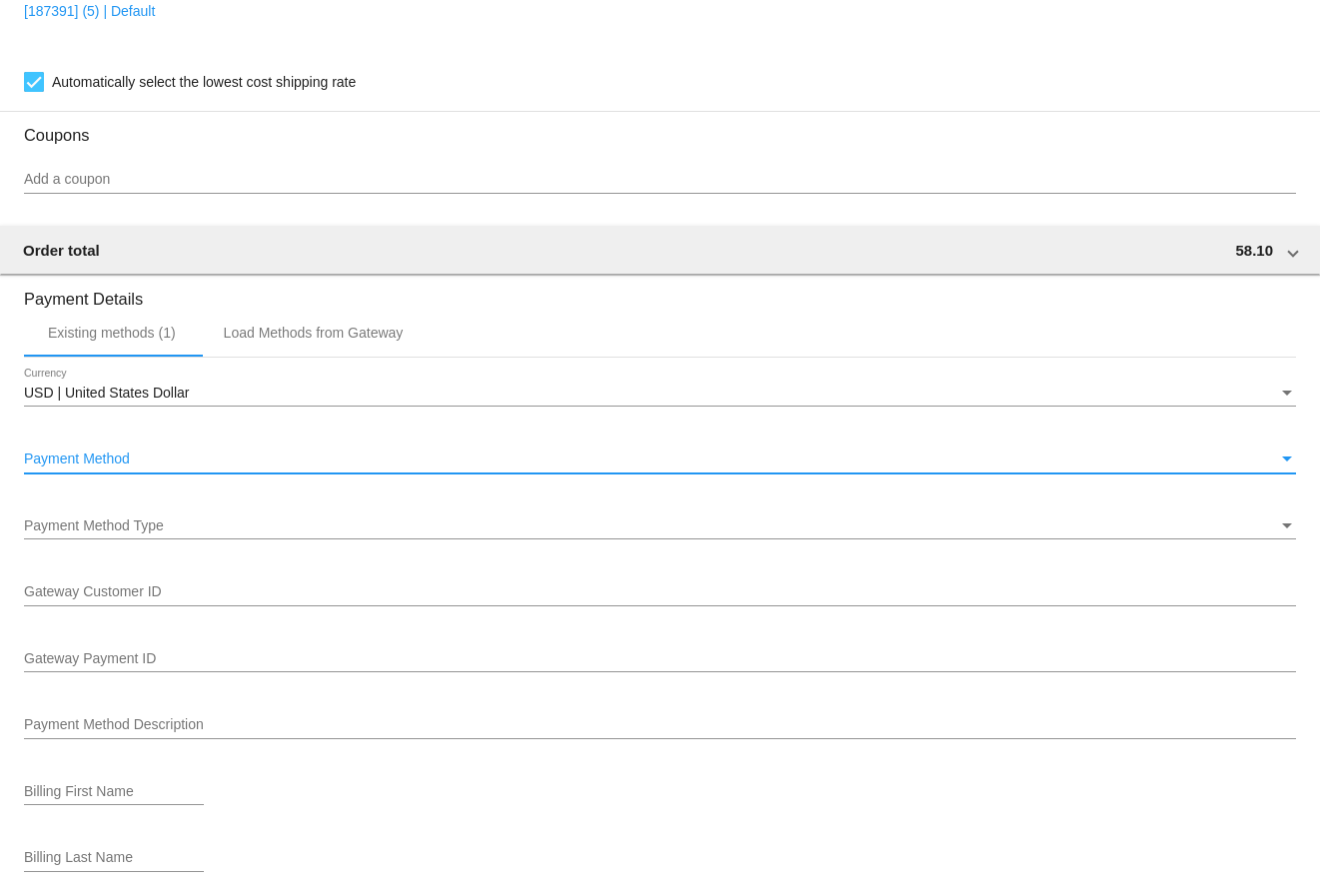 click at bounding box center [1287, 459] 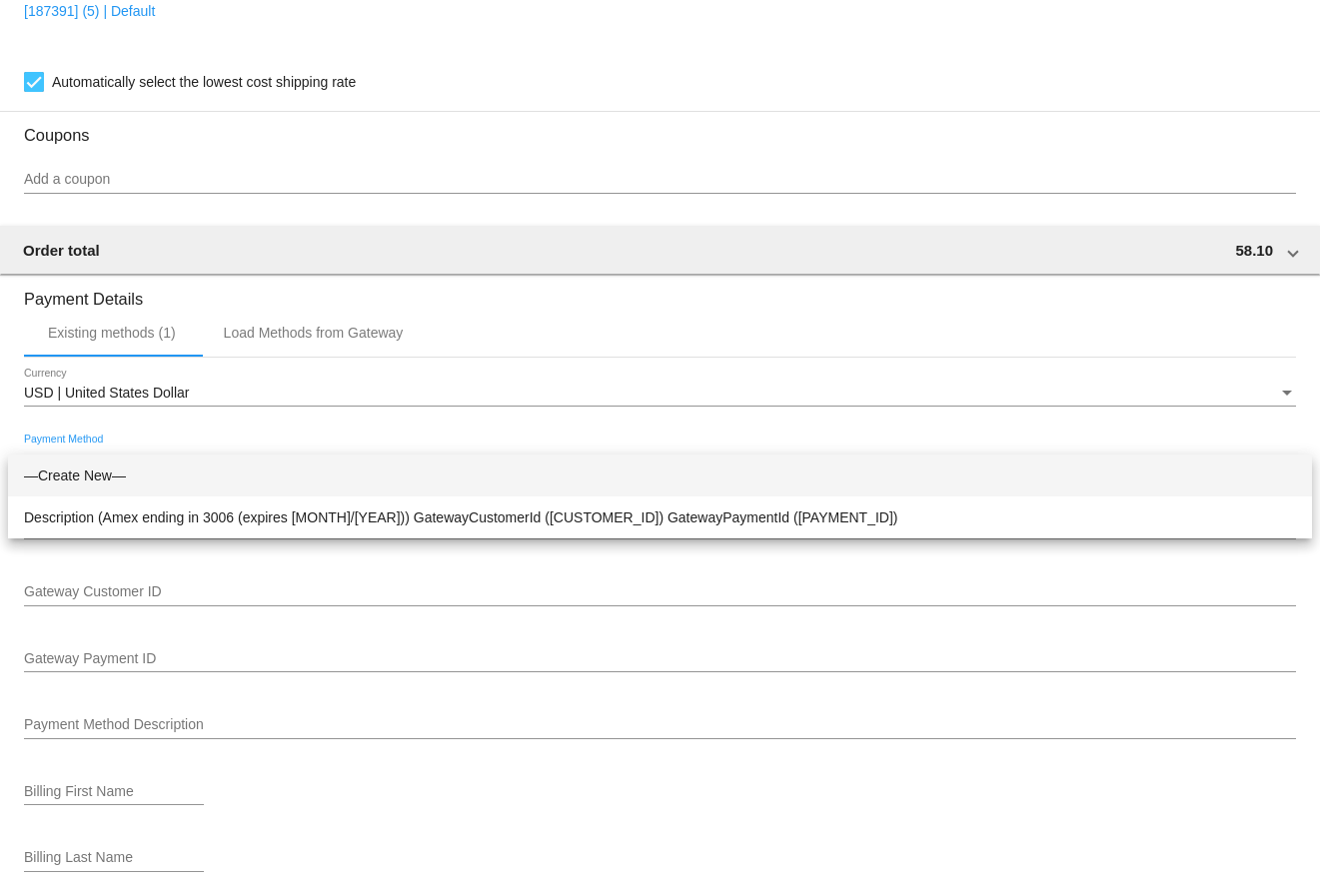click on "—Create New—" at bounding box center [660, 475] 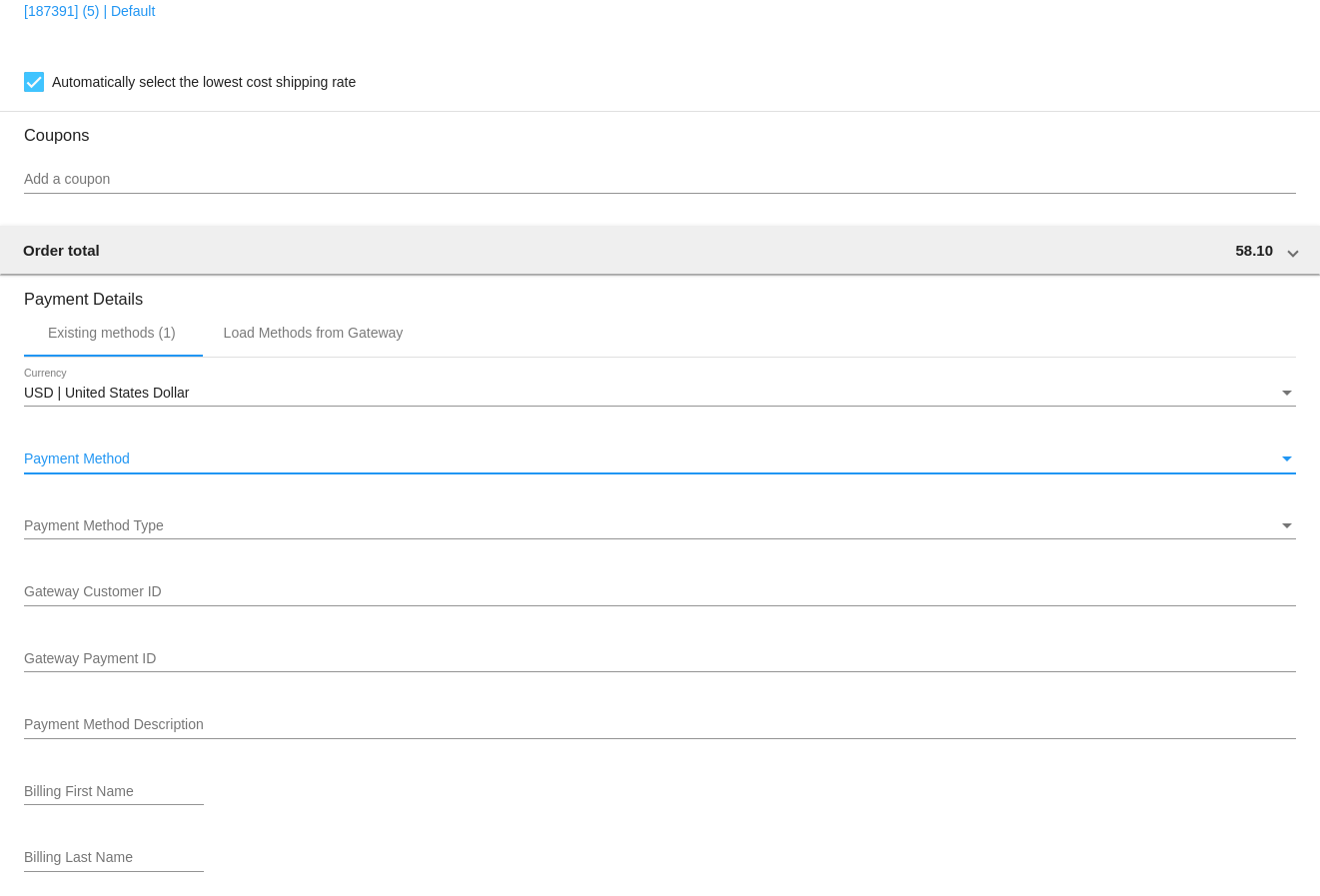click at bounding box center (1287, 459) 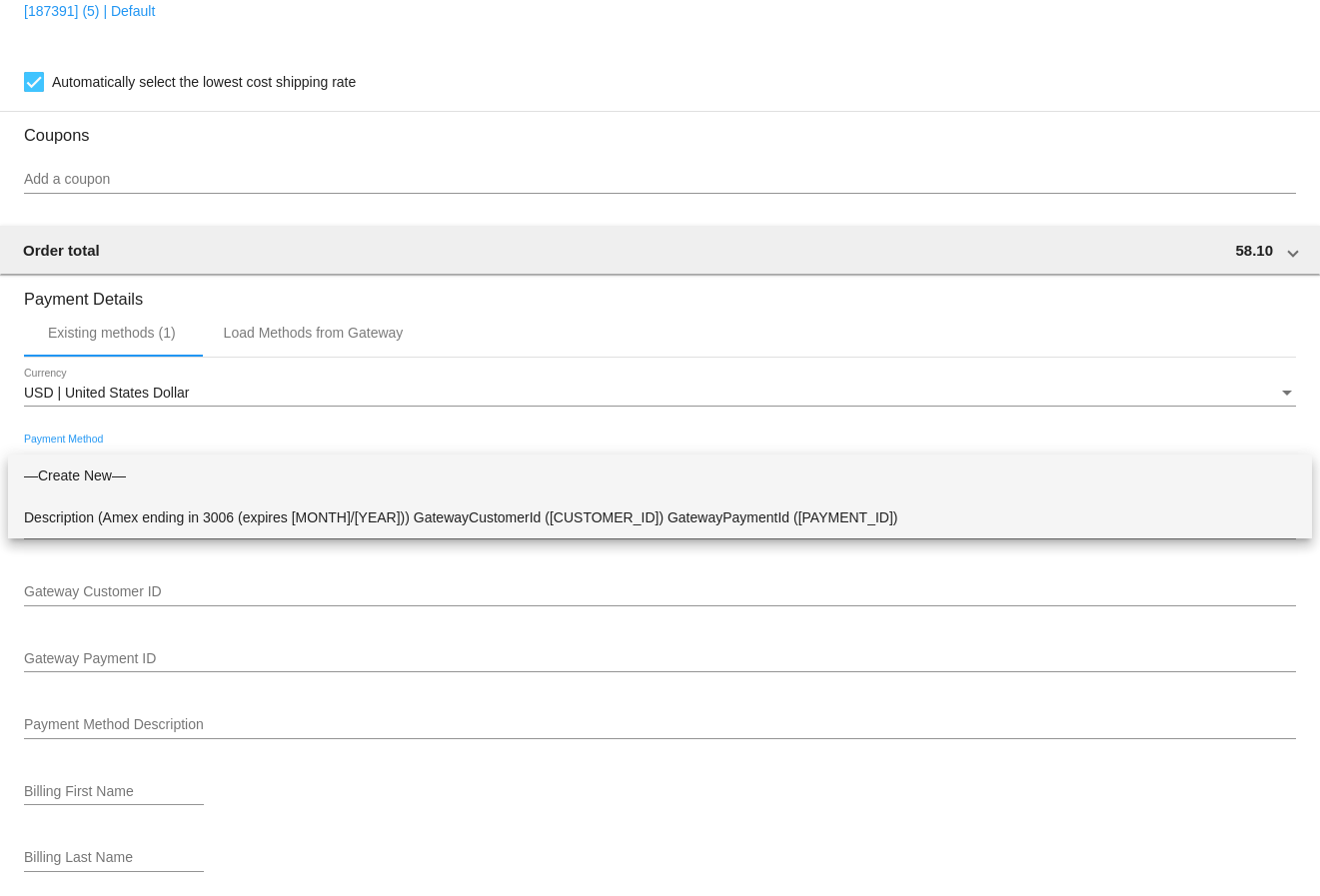 click on "Description (Amex ending in 3006 (expires [MONTH]/[YEAR])) GatewayCustomerId ([CUSTOMER_ID])
GatewayPaymentId ([PAYMENT_ID])" at bounding box center [660, 517] 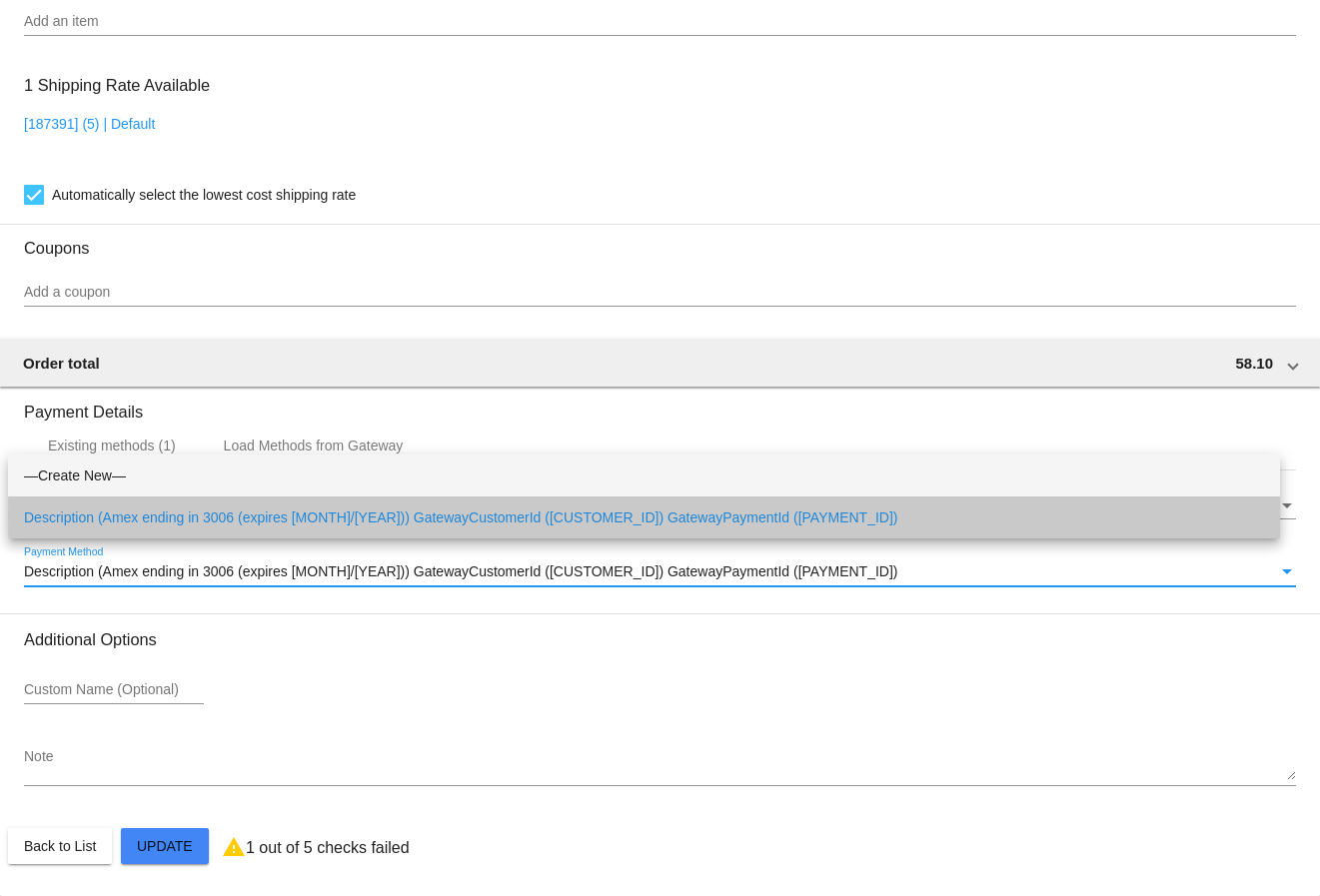 scroll, scrollTop: 1585, scrollLeft: 0, axis: vertical 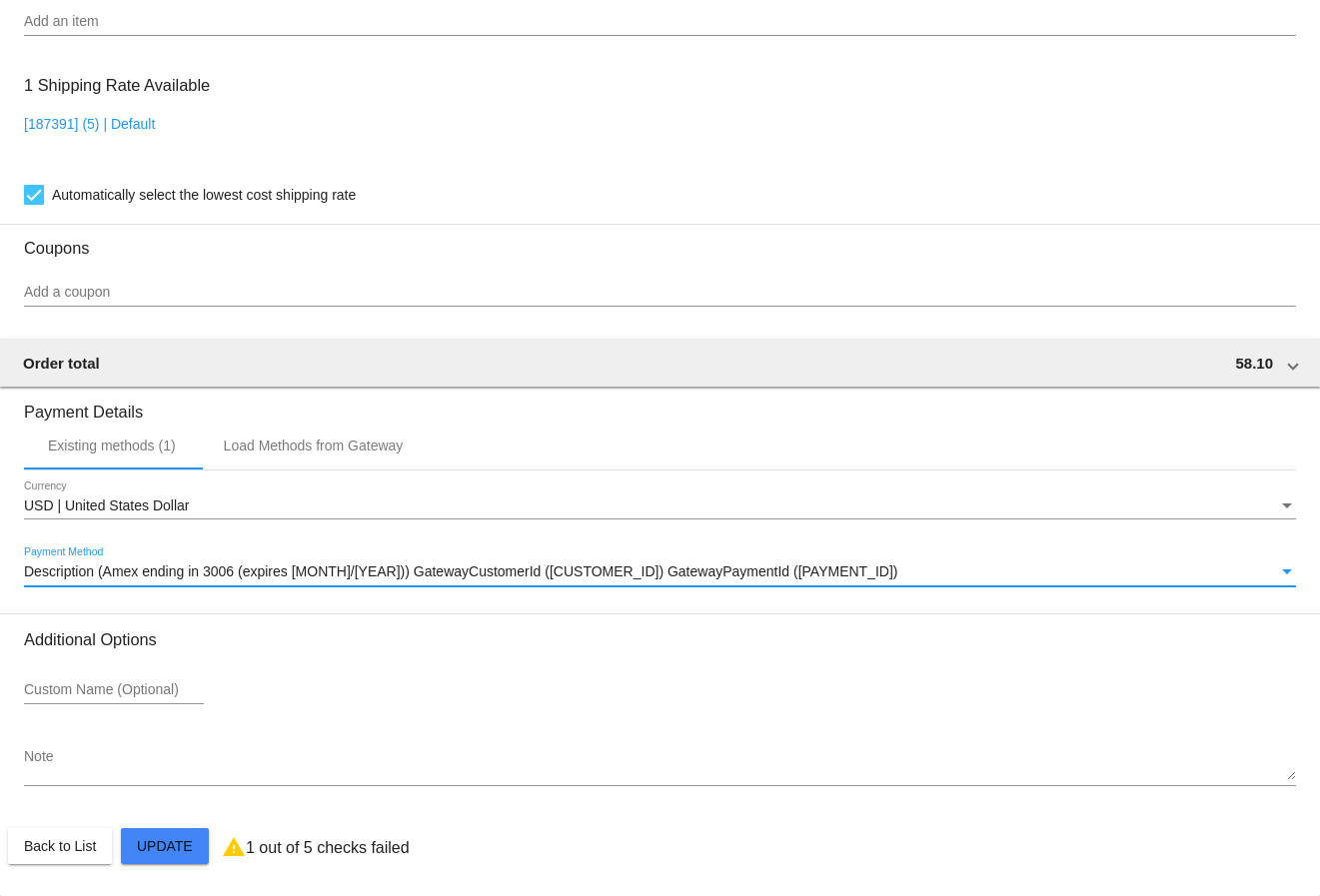 click on "Customer
6832651: [FIRST] [LAST]
[EMAIL]
Customer Shipping
Enter Shipping Address Select A Saved Address (0)
[FIRST]
Shipping First Name
[LAST]
Shipping Last Name
US | USA
Shipping Country
[NUMBER] [STREET]
Shipping Street 1
Shipping Street 2
[CITY]
Shipping City
MO | Missouri
Shipping State
[POSTCODE]
Shipping Postcode
Scheduled Order Details
Frequency:
Every 1 months
Failed
Status" 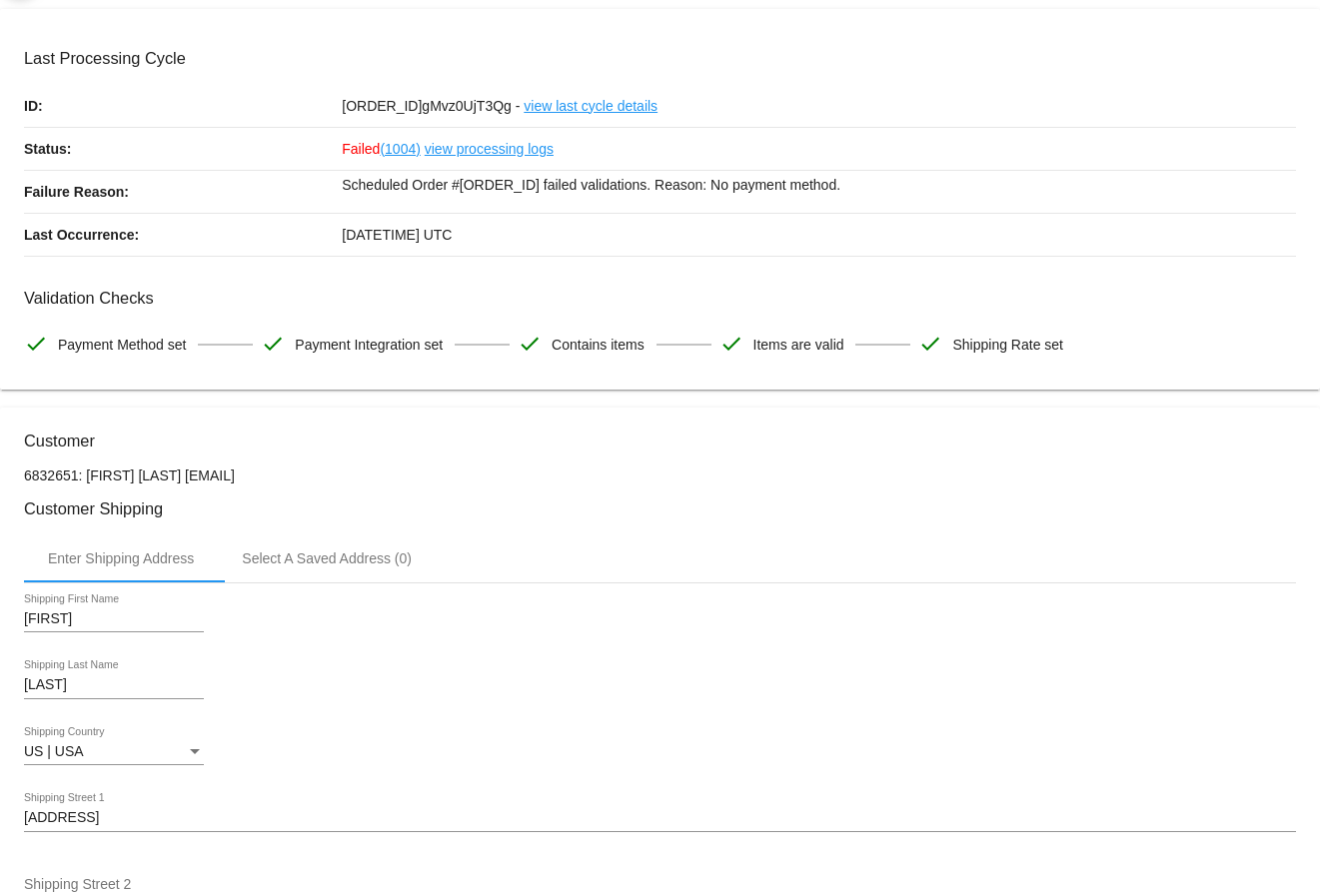 scroll, scrollTop: 0, scrollLeft: 0, axis: both 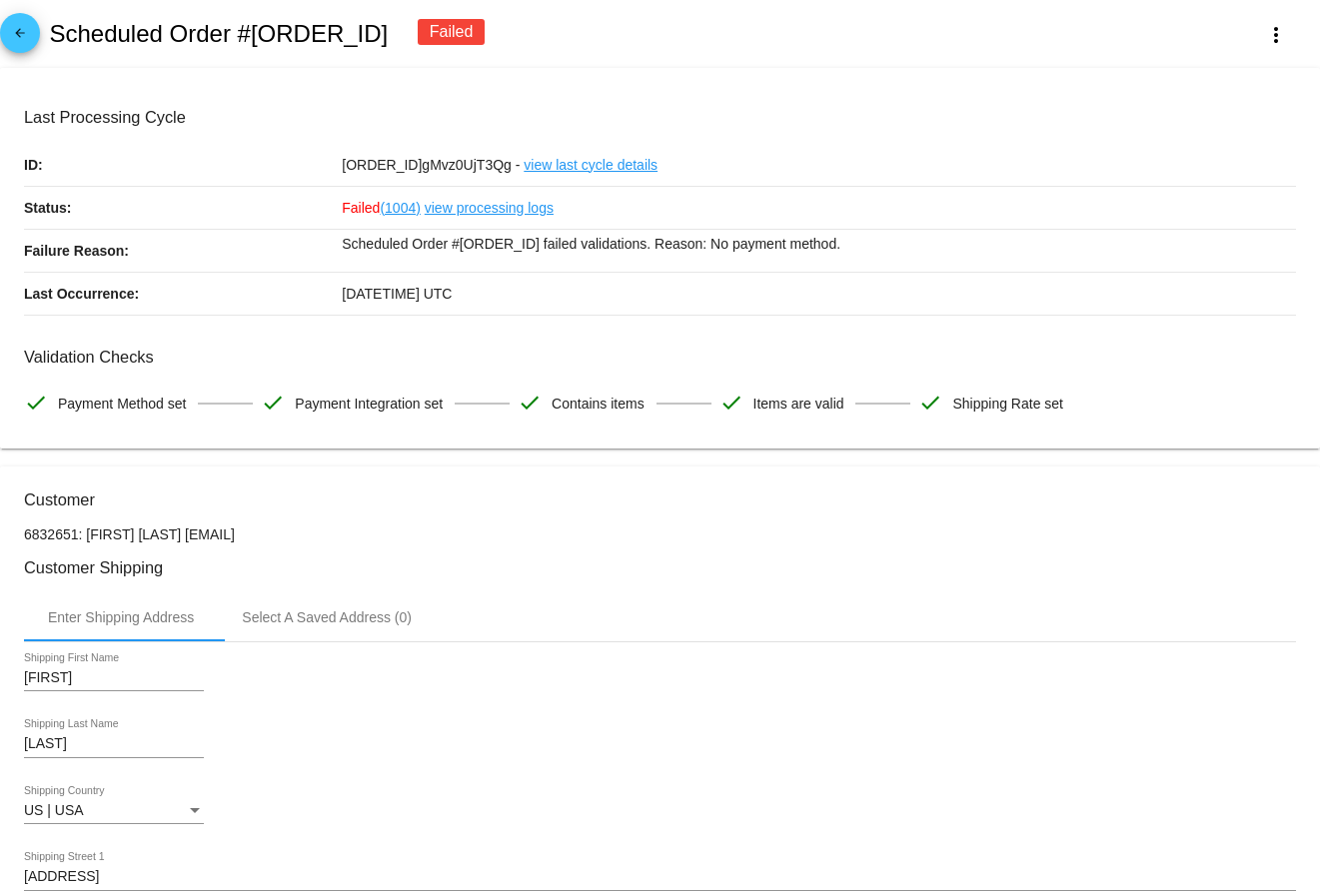 click on "arrow_back" 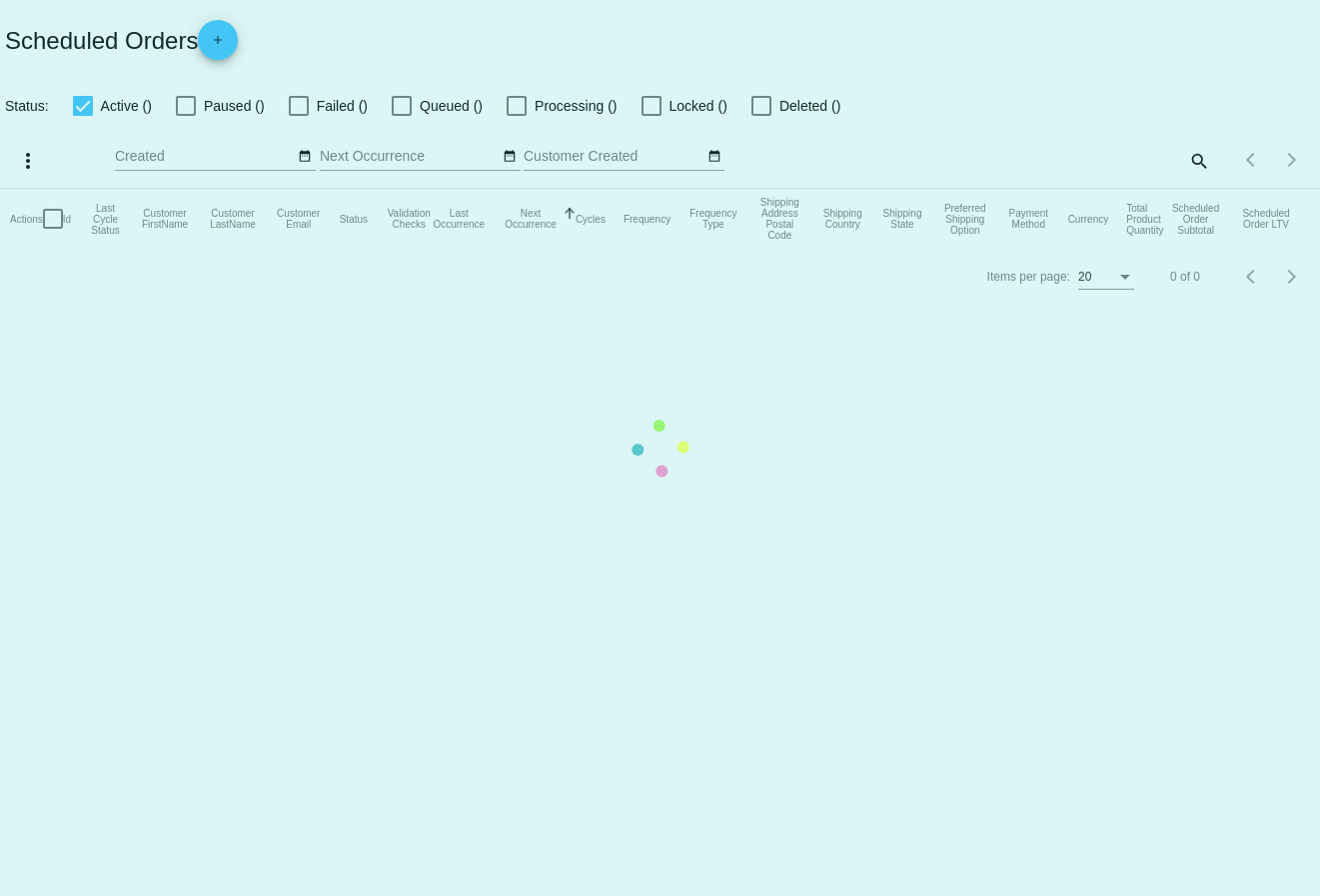 checkbox on "true" 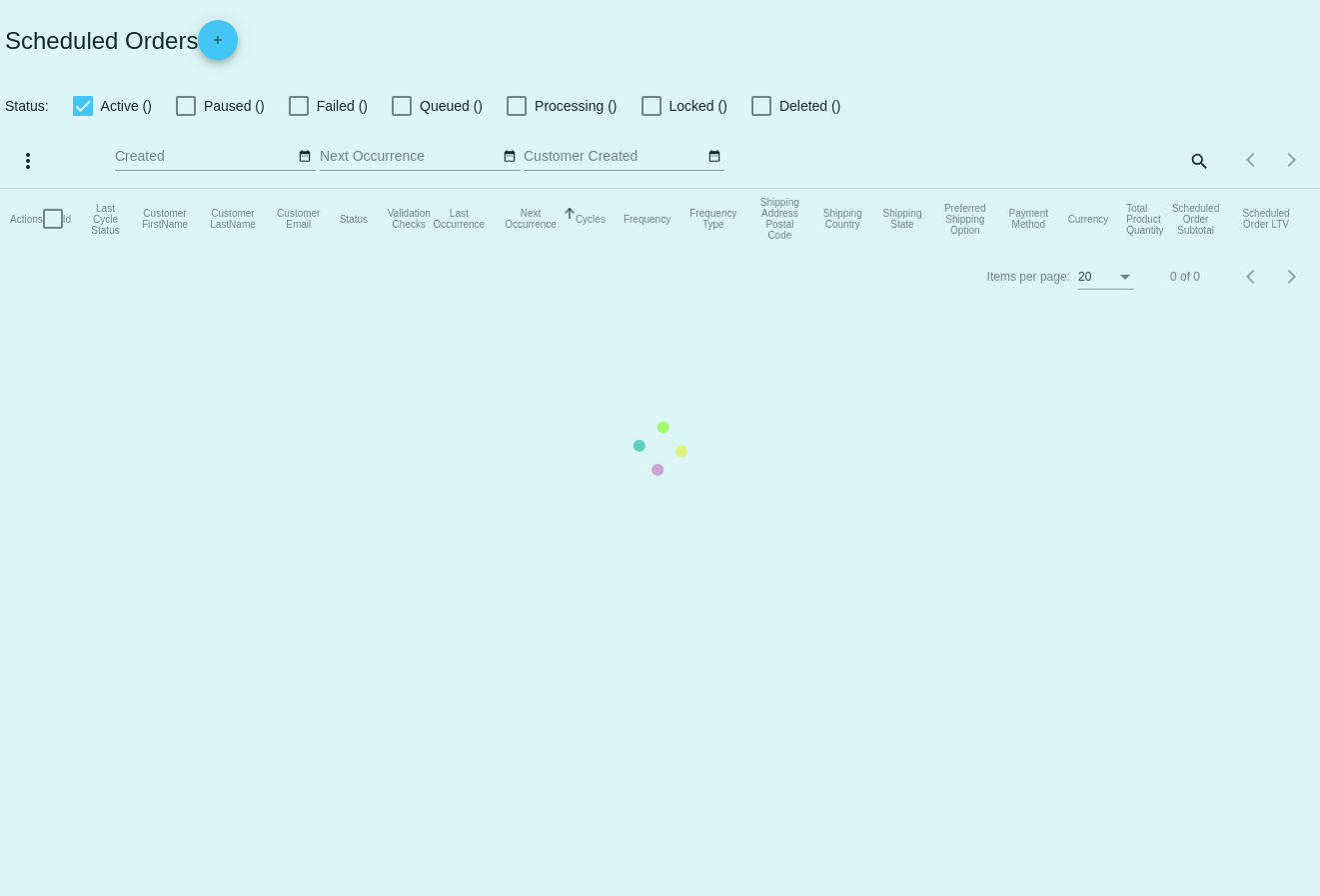 checkbox on "true" 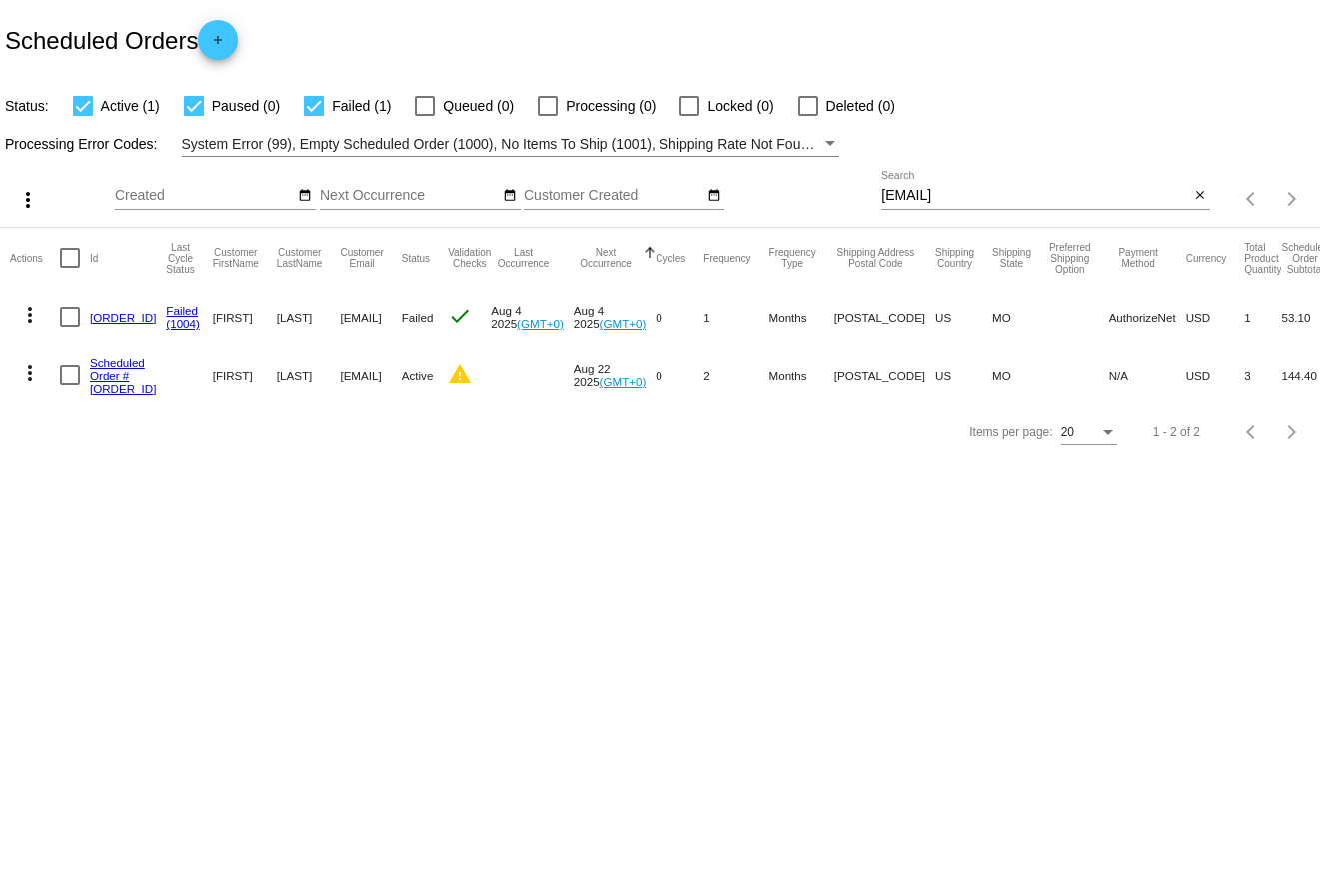 click on "Scheduled Order #[ORDER_ID]" 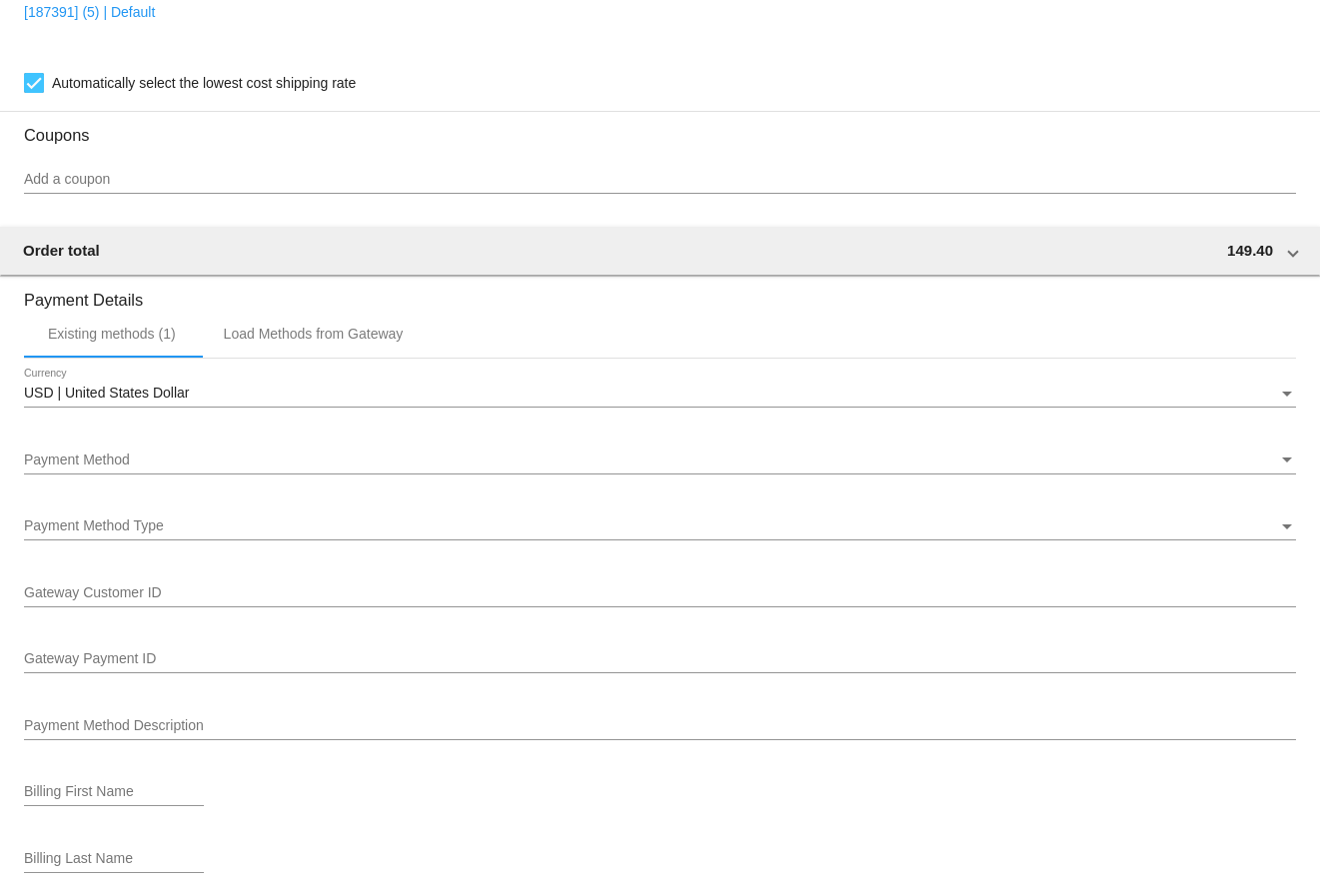 scroll, scrollTop: 1535, scrollLeft: 0, axis: vertical 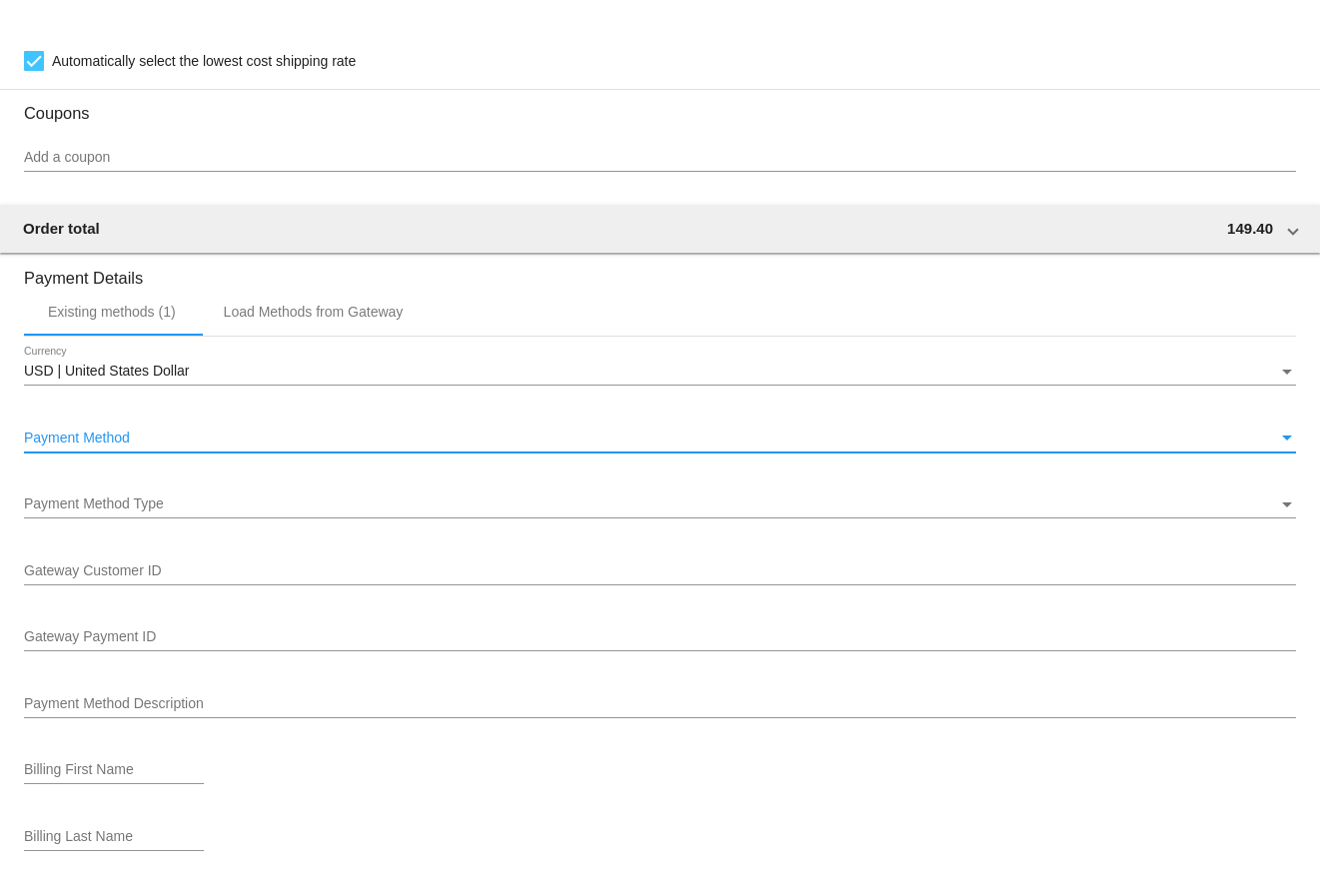 click at bounding box center (1287, 438) 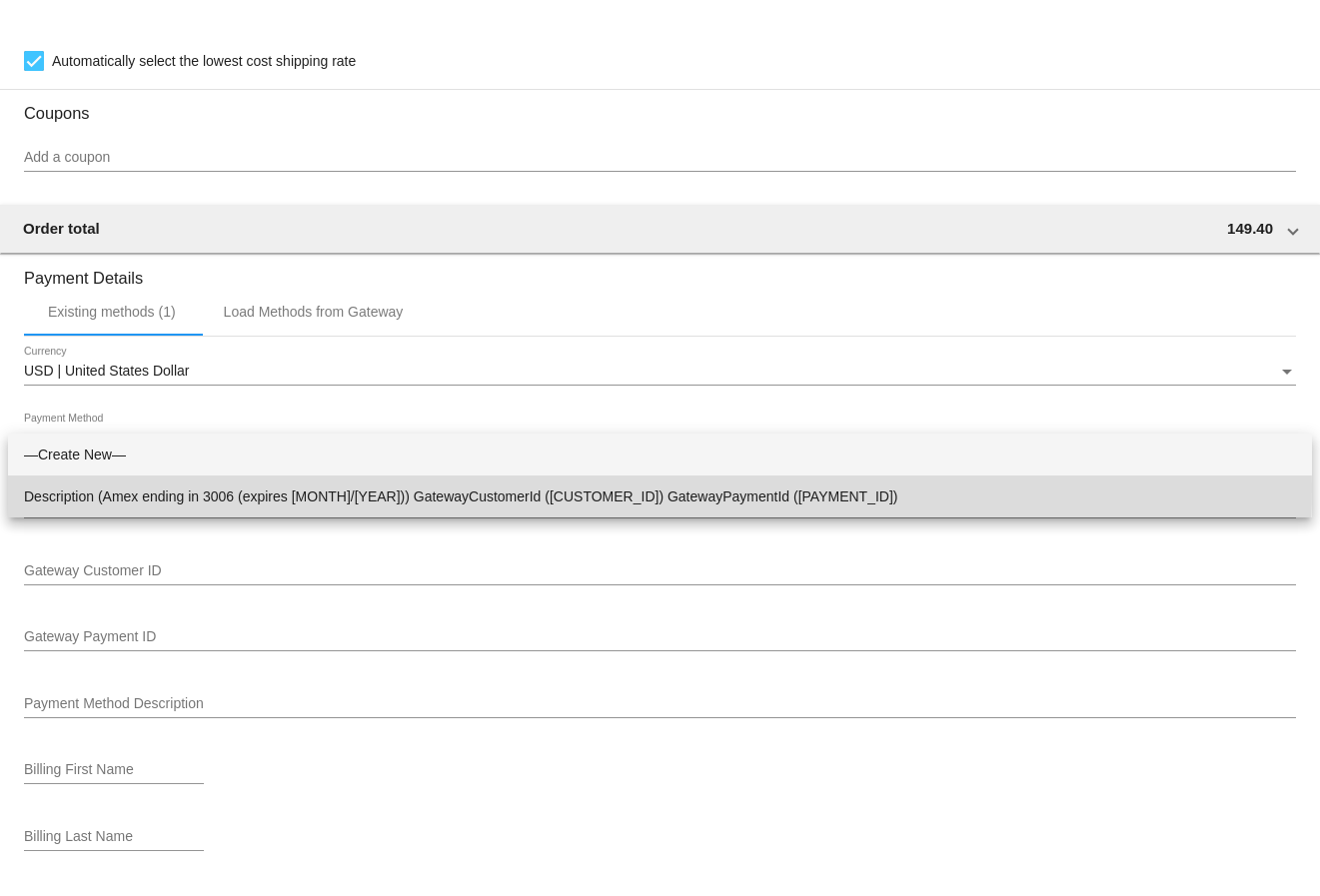 click on "Description (Amex ending in 3006 (expires [MONTH]/[YEAR])) GatewayCustomerId ([CUSTOMER_ID])
GatewayPaymentId ([PAYMENT_ID])" at bounding box center (660, 496) 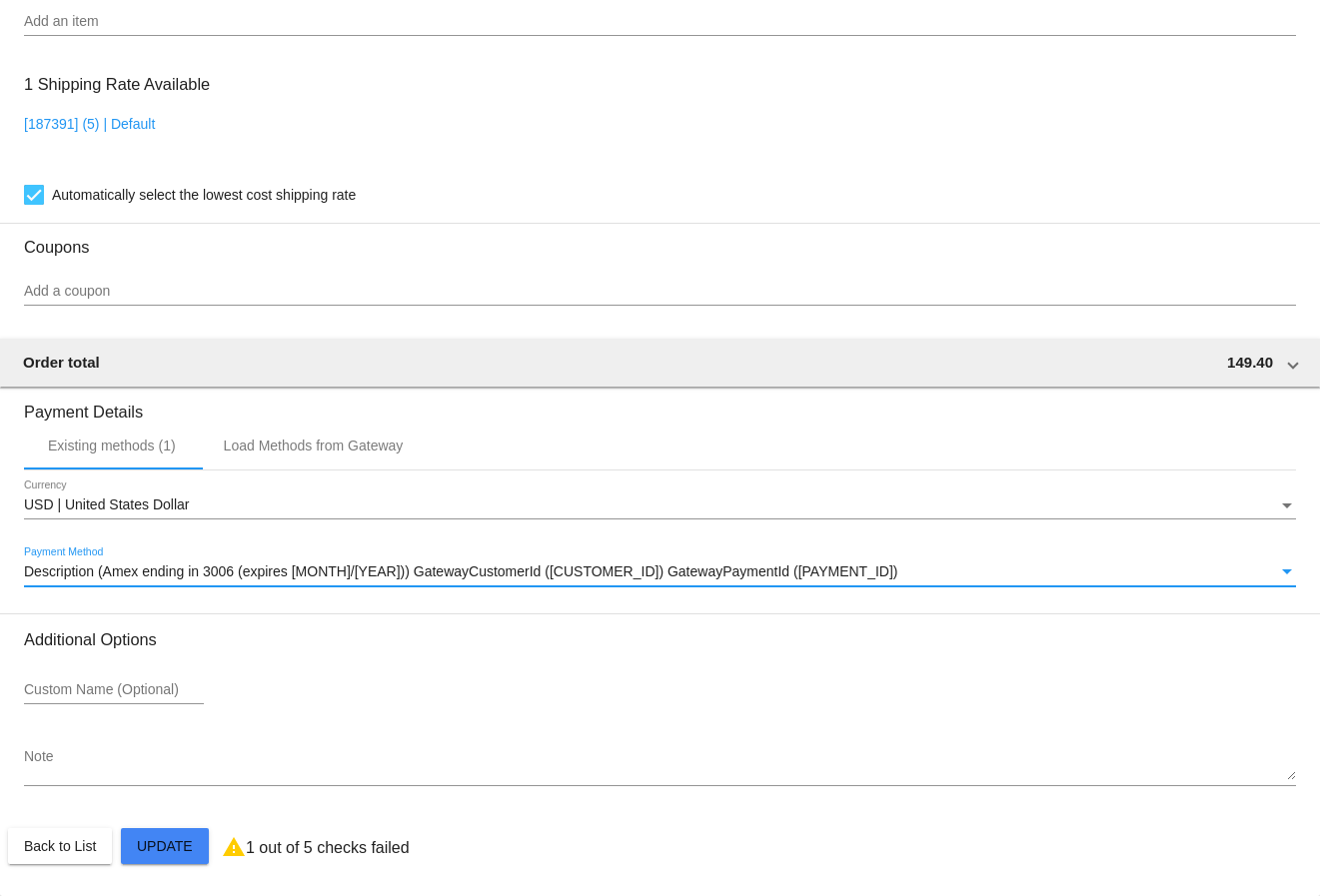 click on "Customer
6832651: [FIRST] [LAST]
[EMAIL]
Customer Shipping
Enter Shipping Address Select A Saved Address (0)
[FIRST]
Shipping First Name
[LAST]
Shipping Last Name
US | USA
Shipping Country
[NUMBER] [STREET]
Shipping Street 1
Shipping Street 2
[CITY]
Shipping City
MO | Missouri
Shipping State
[POSTCODE]
Shipping Postcode
Scheduled Order Details
Frequency:
Every 2 months
Active
Status" 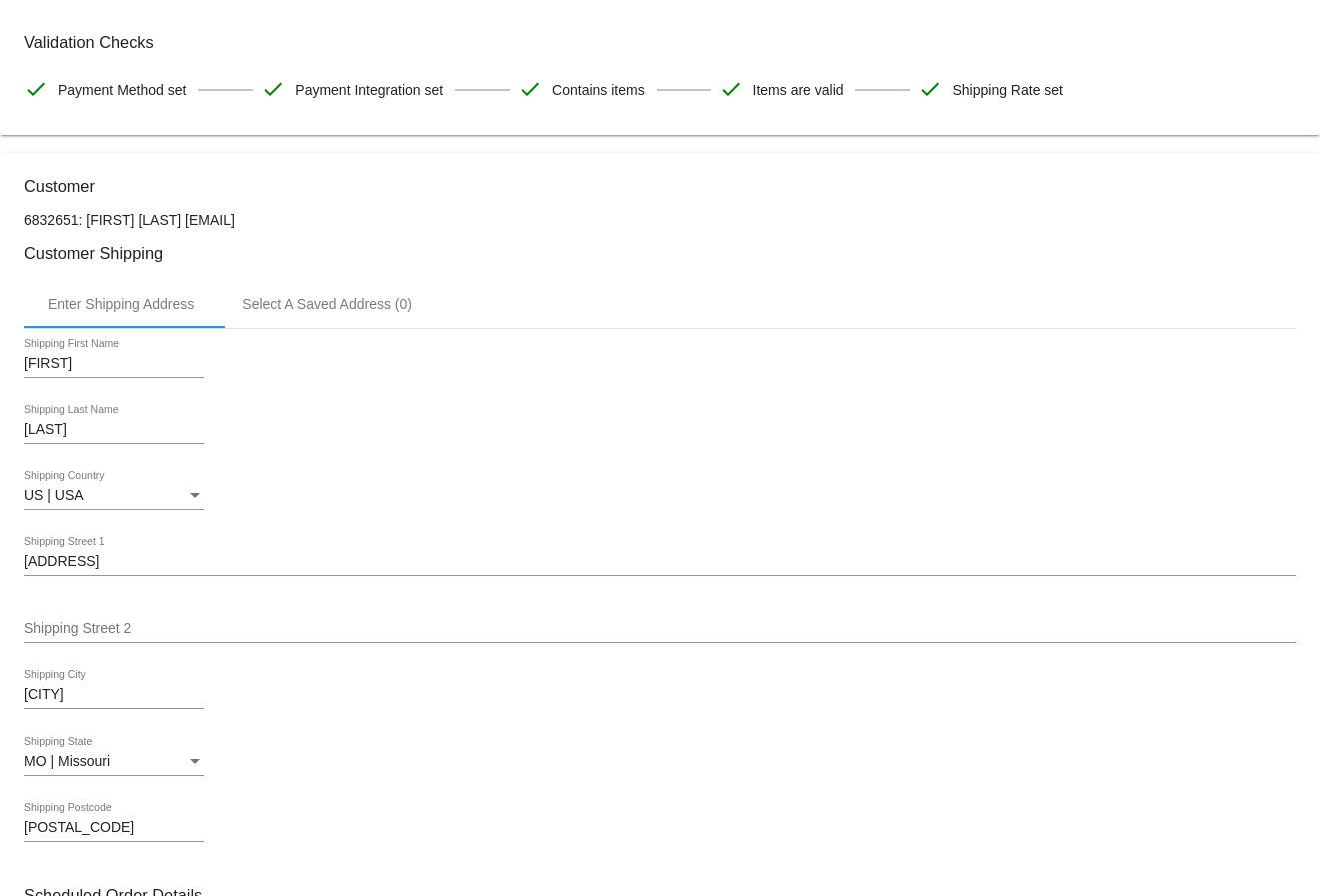scroll, scrollTop: 0, scrollLeft: 0, axis: both 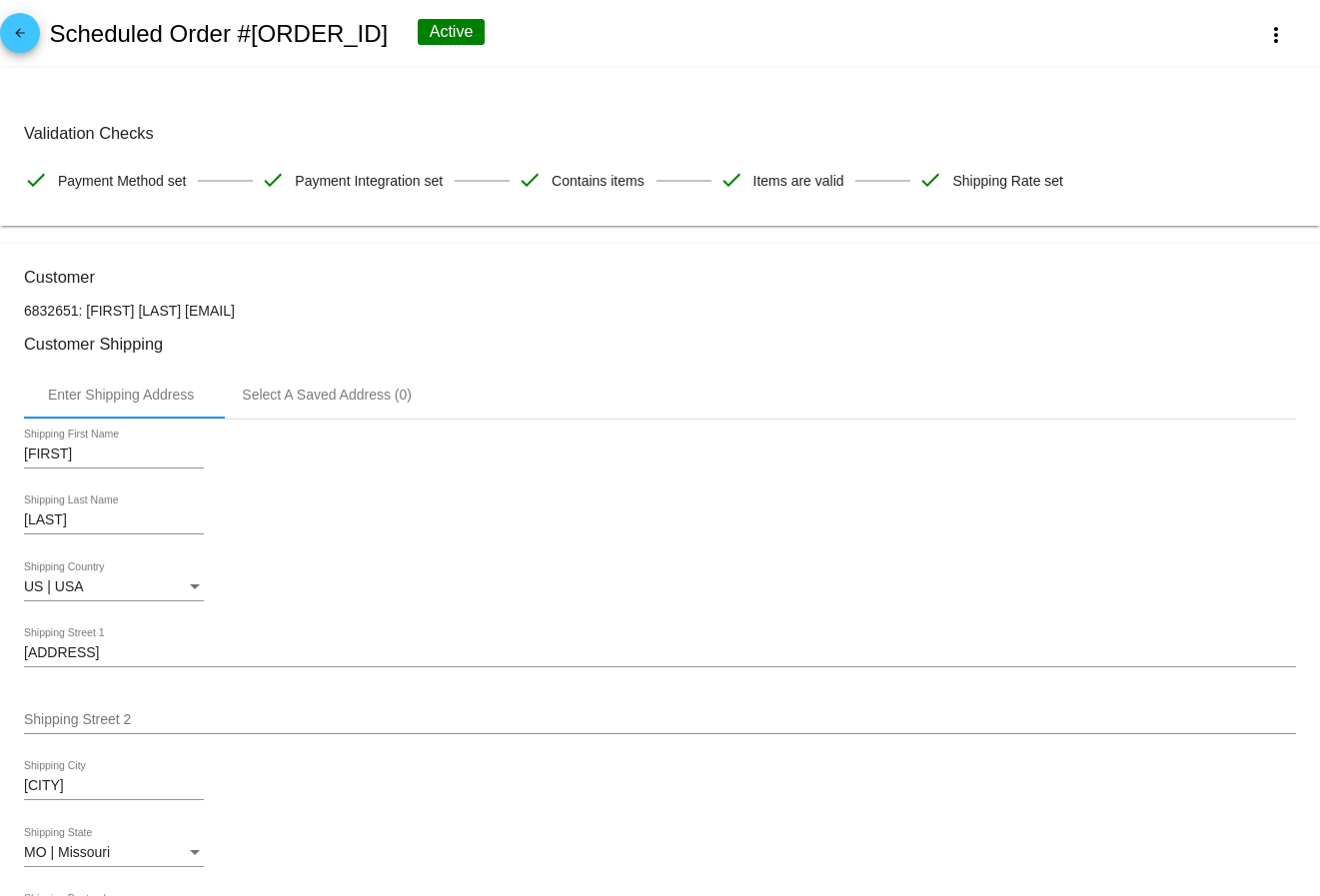 click on "arrow_back" 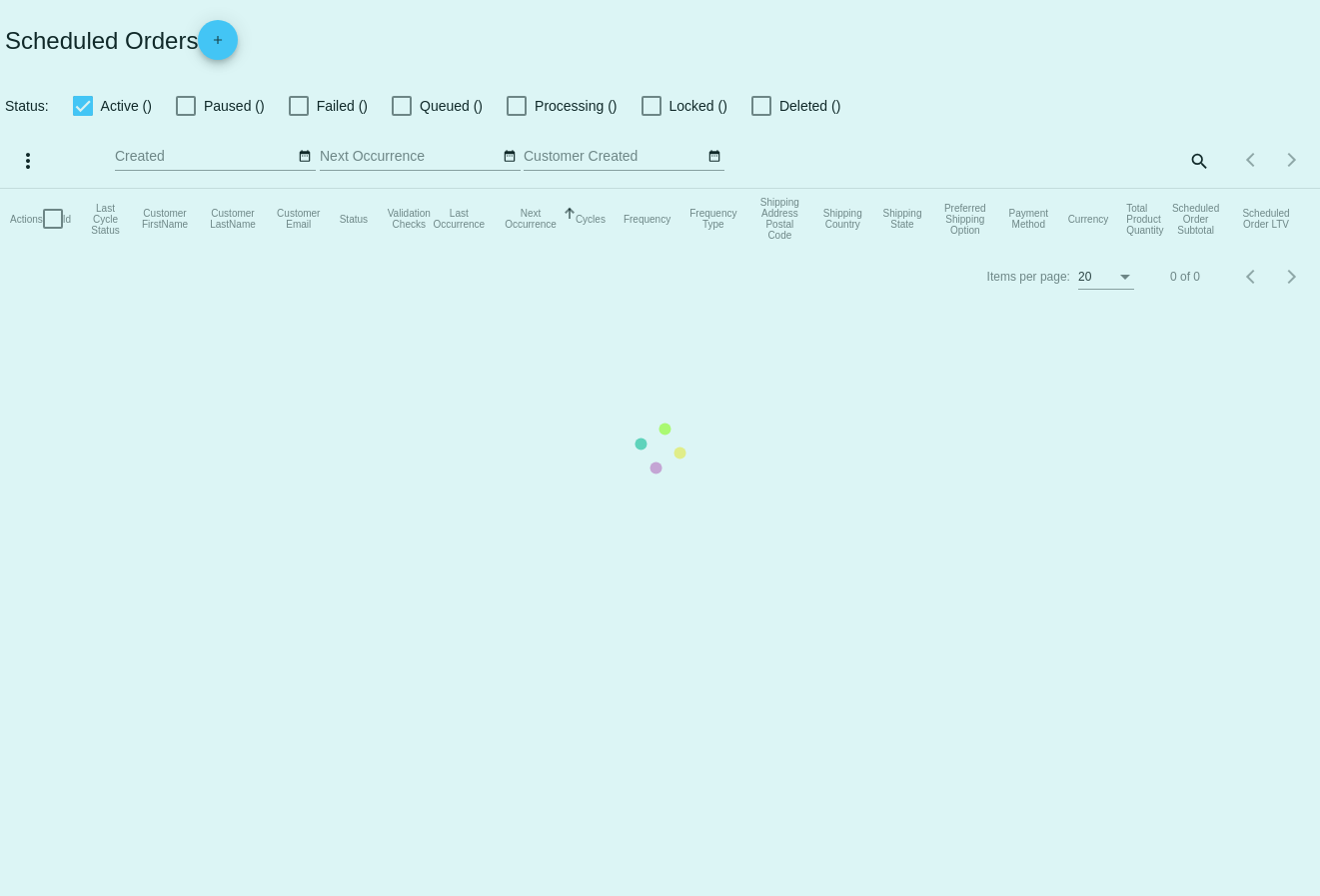 checkbox on "true" 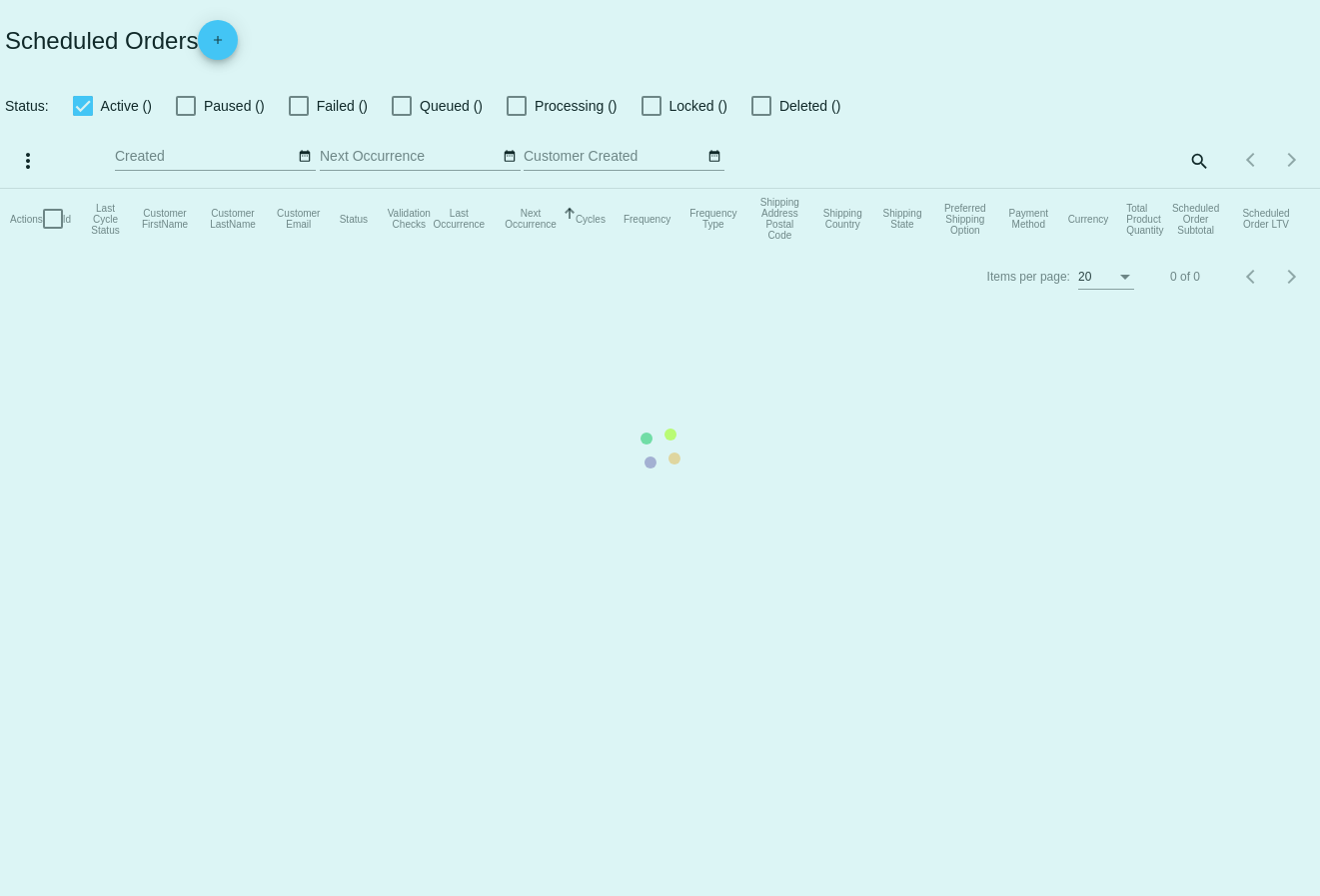 checkbox on "true" 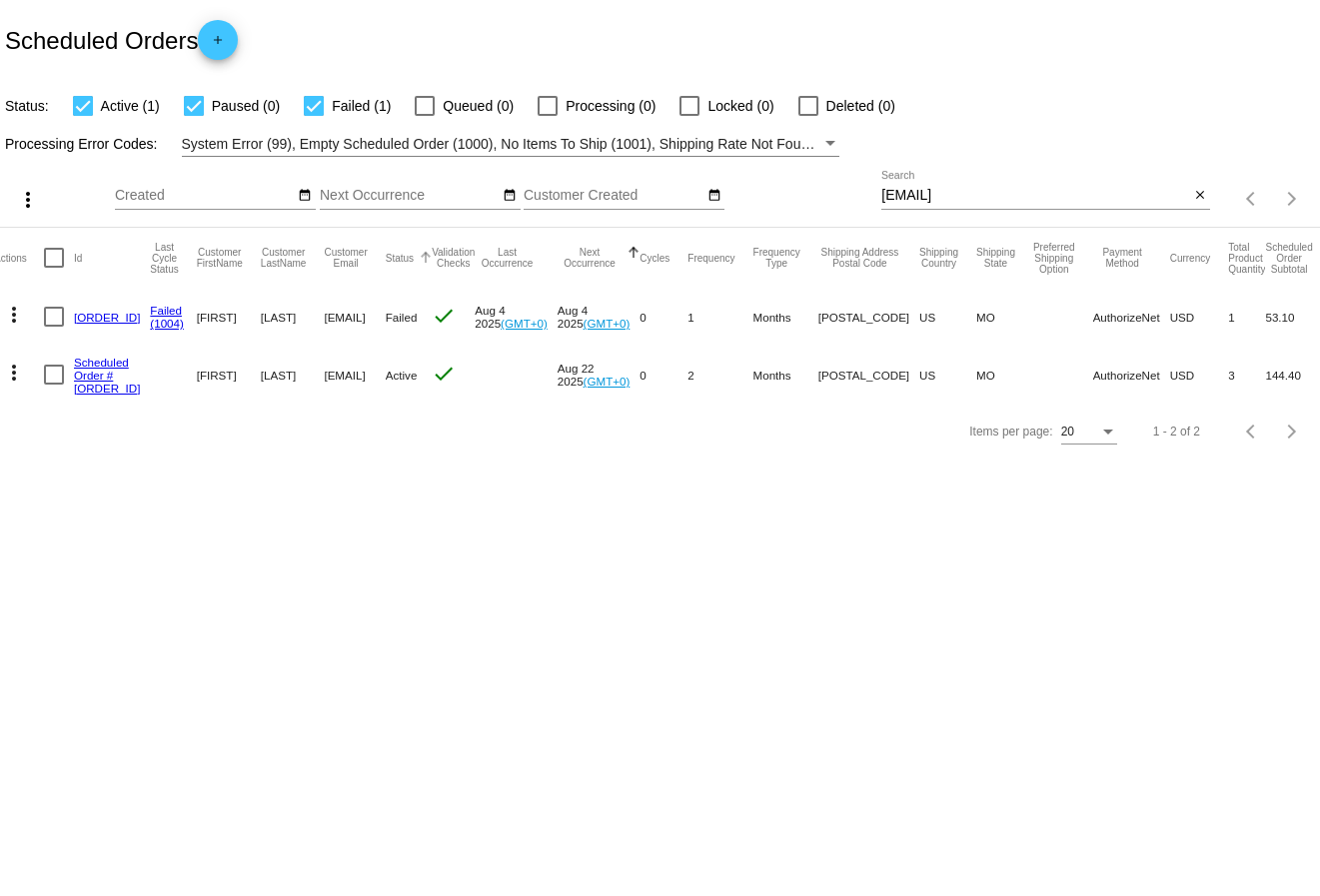 scroll, scrollTop: 0, scrollLeft: 0, axis: both 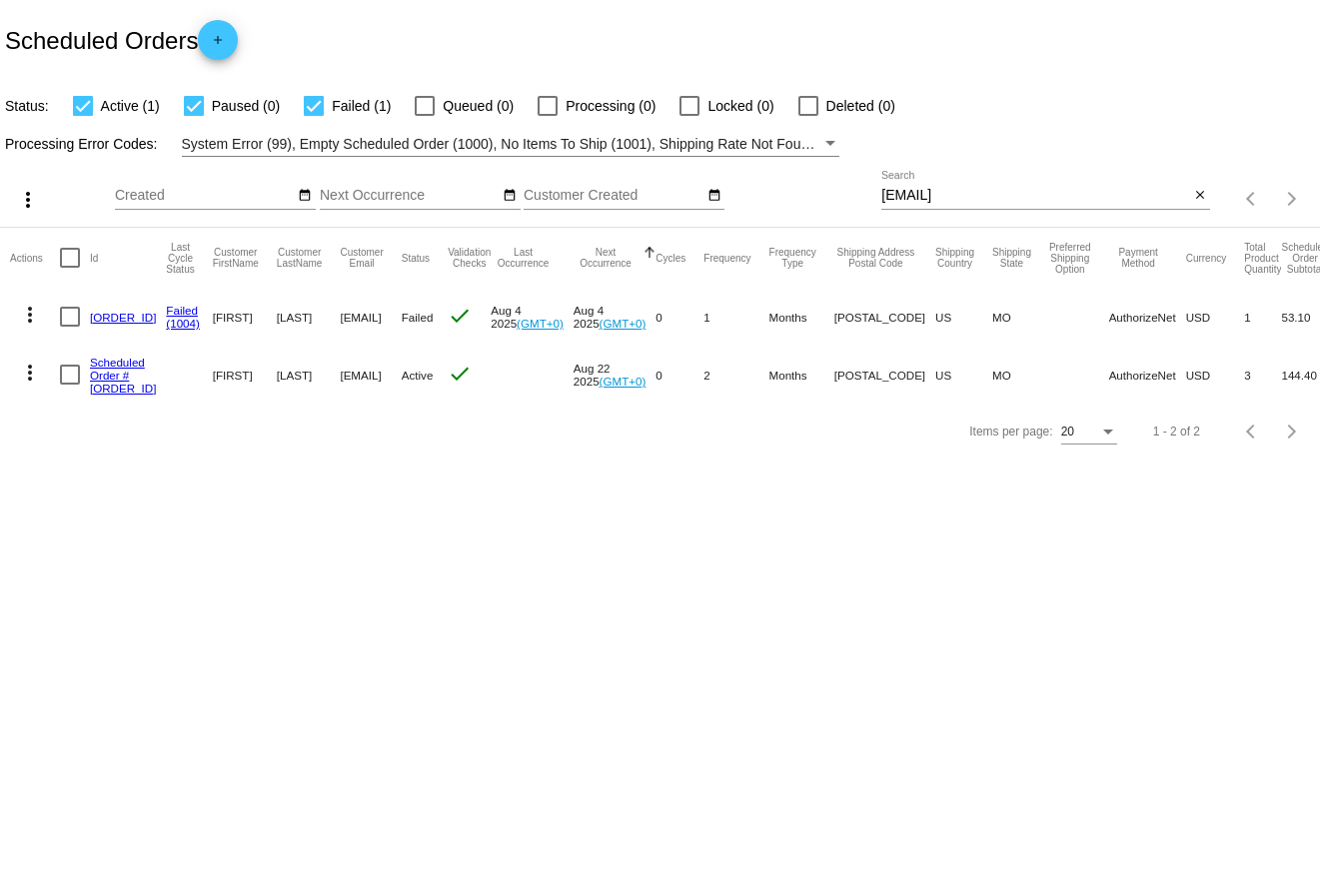 click at bounding box center [70, 317] 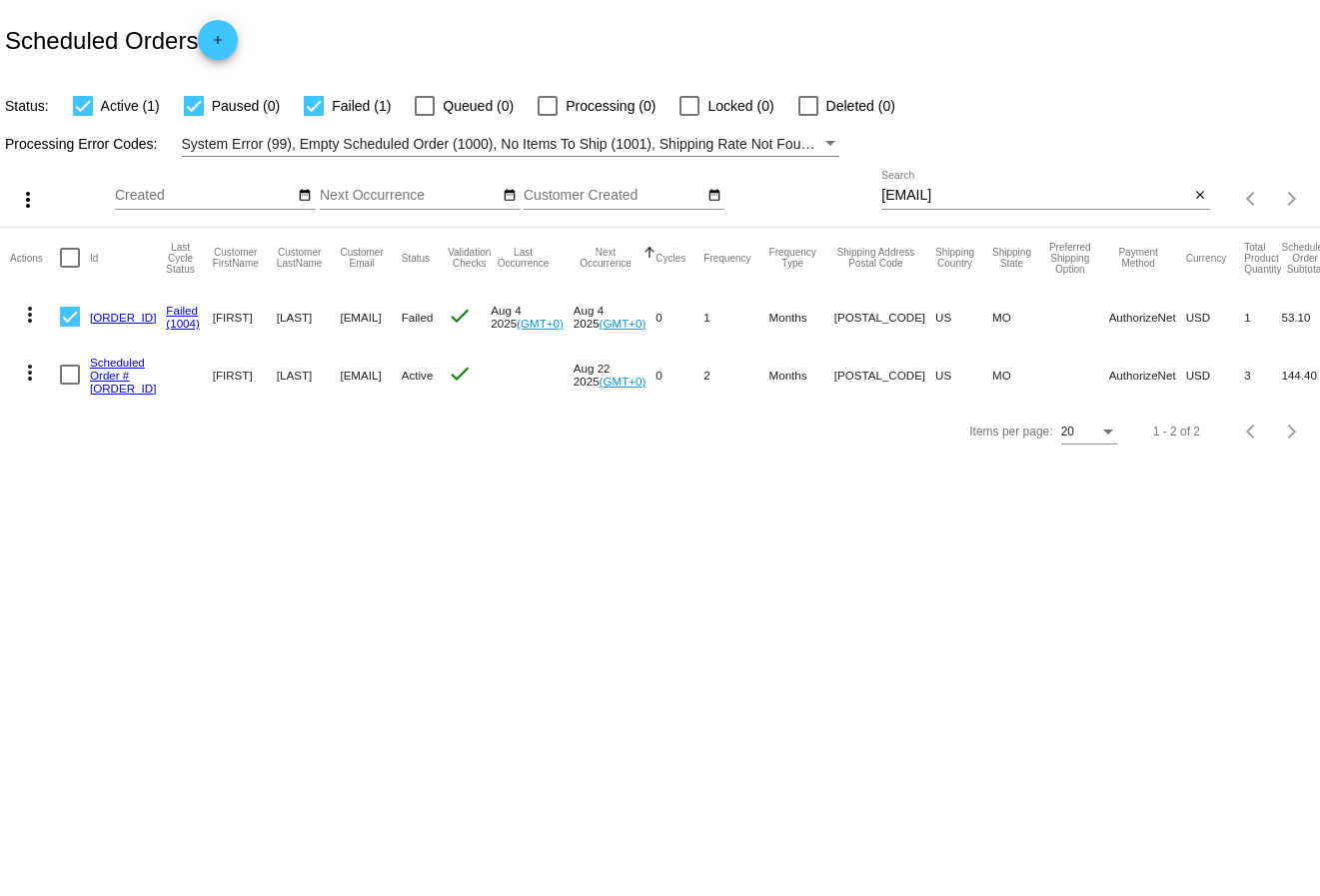 click on "more_vert" 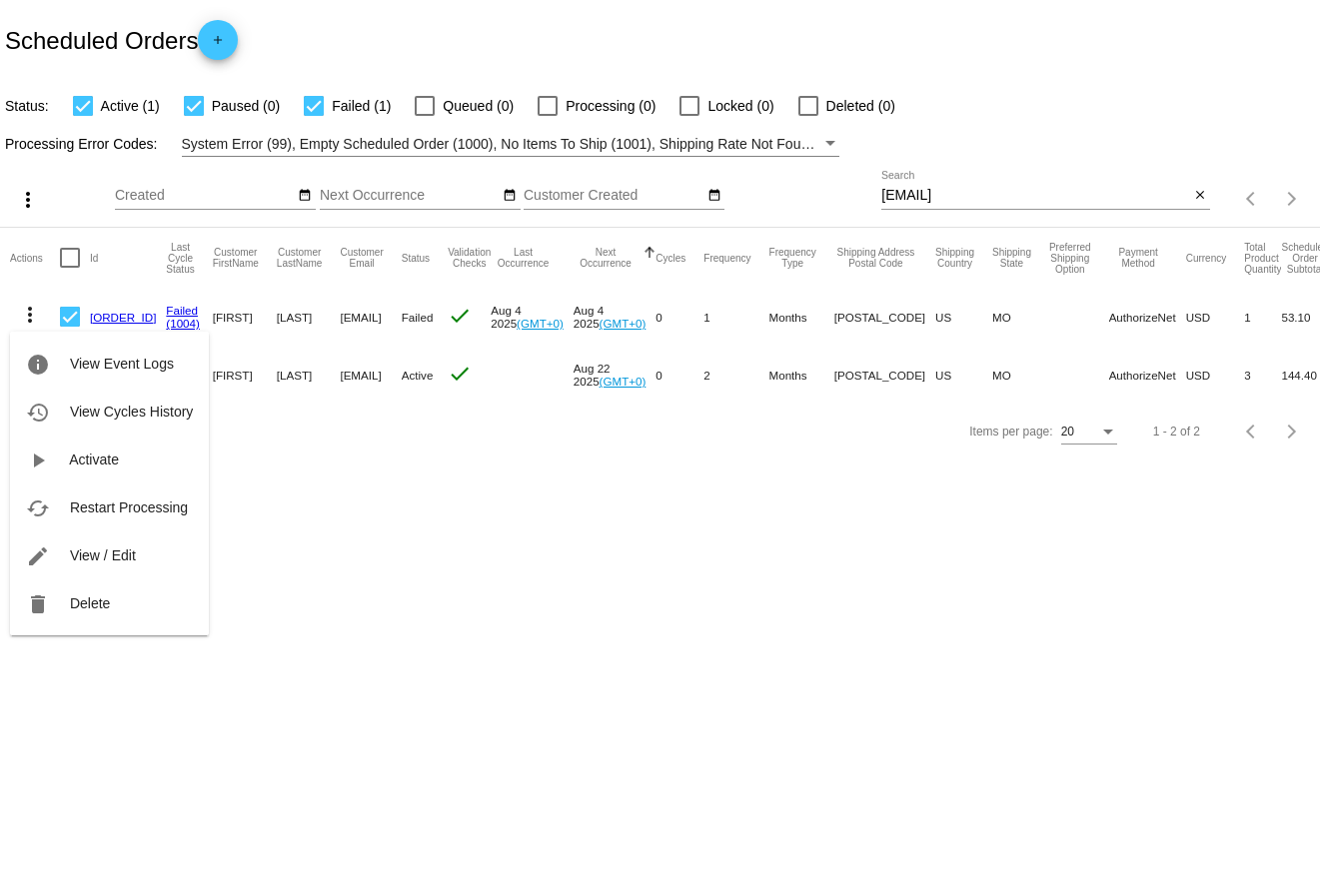 click at bounding box center (660, 448) 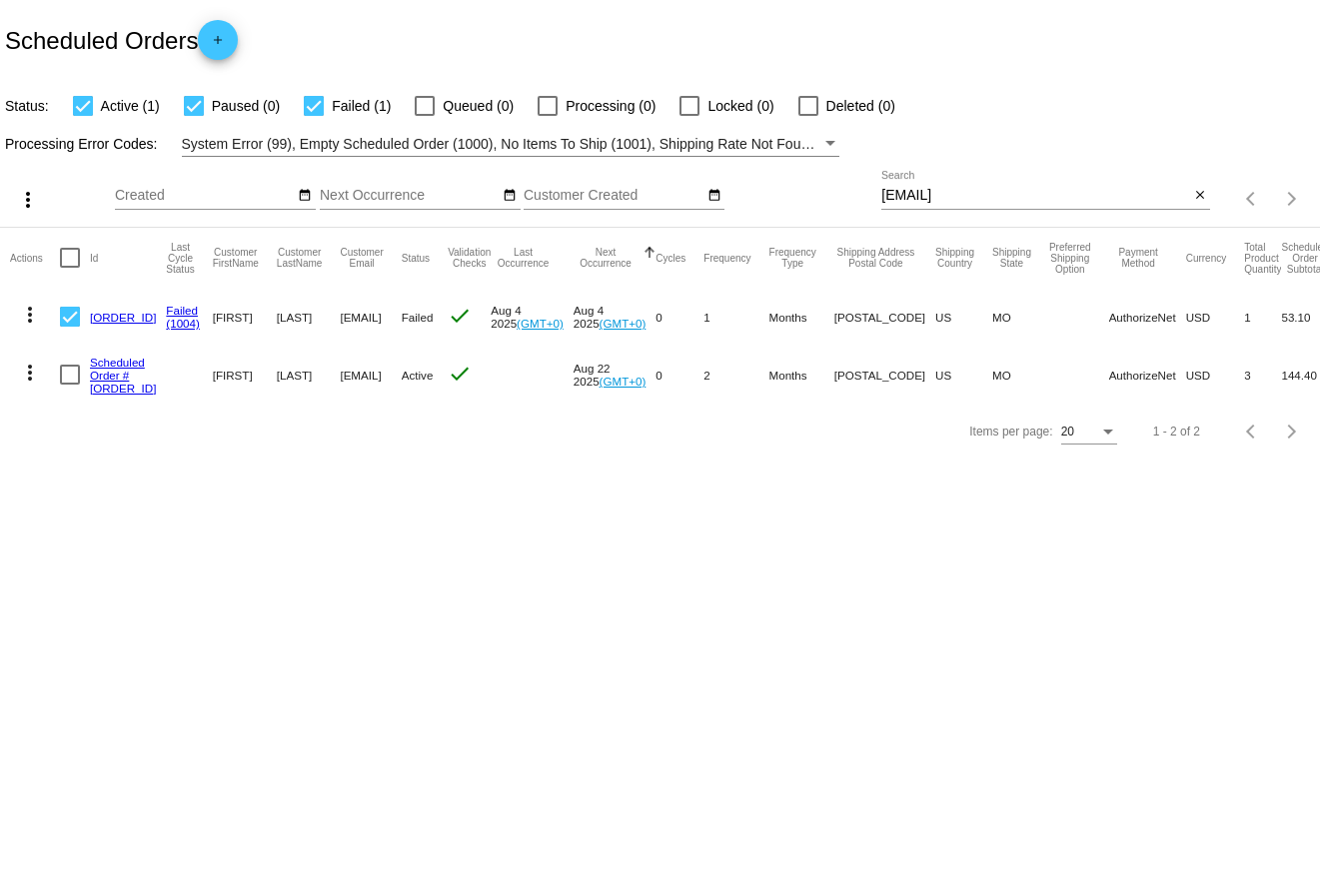 click on "[ORDER_ID]" 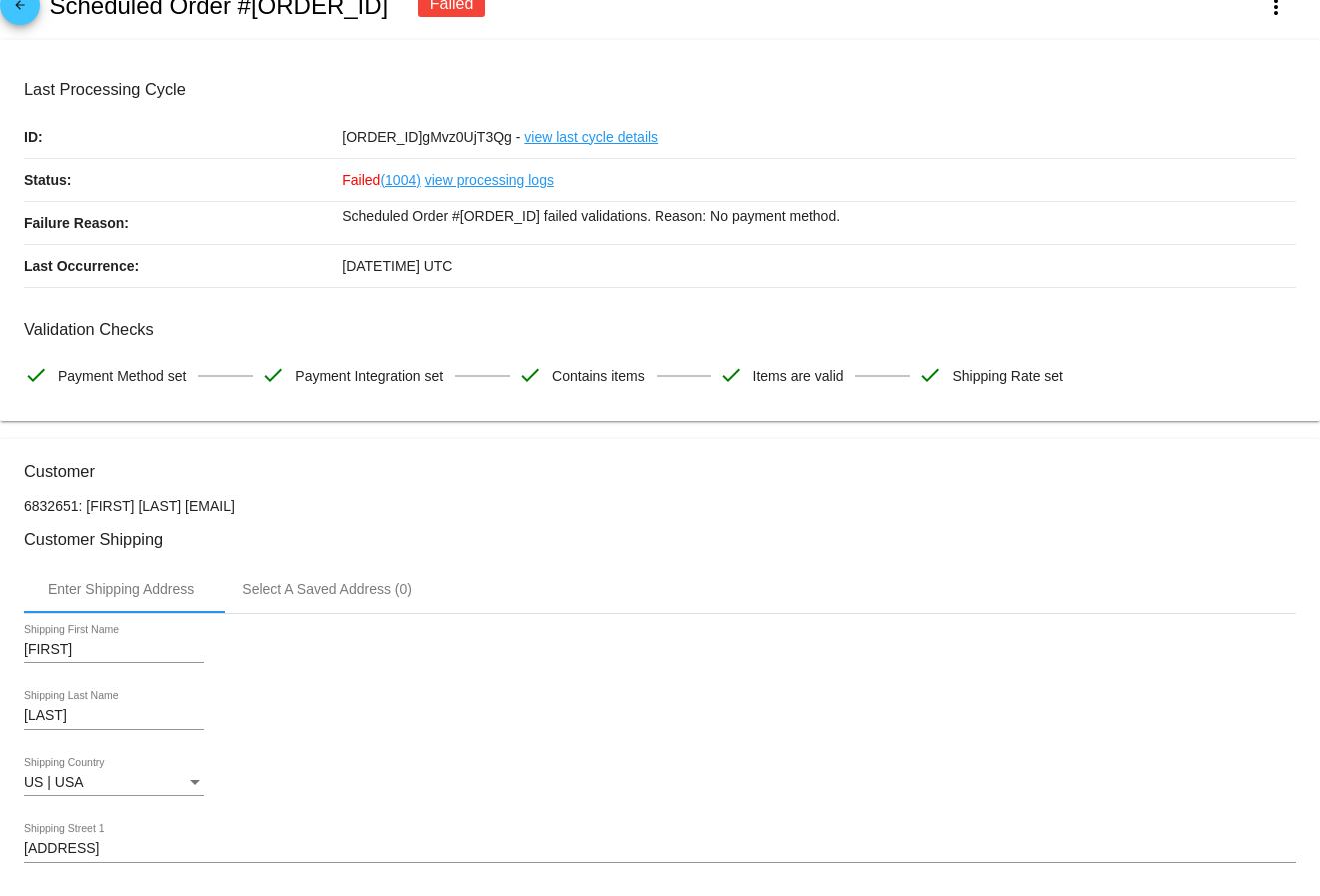 scroll, scrollTop: 12, scrollLeft: 0, axis: vertical 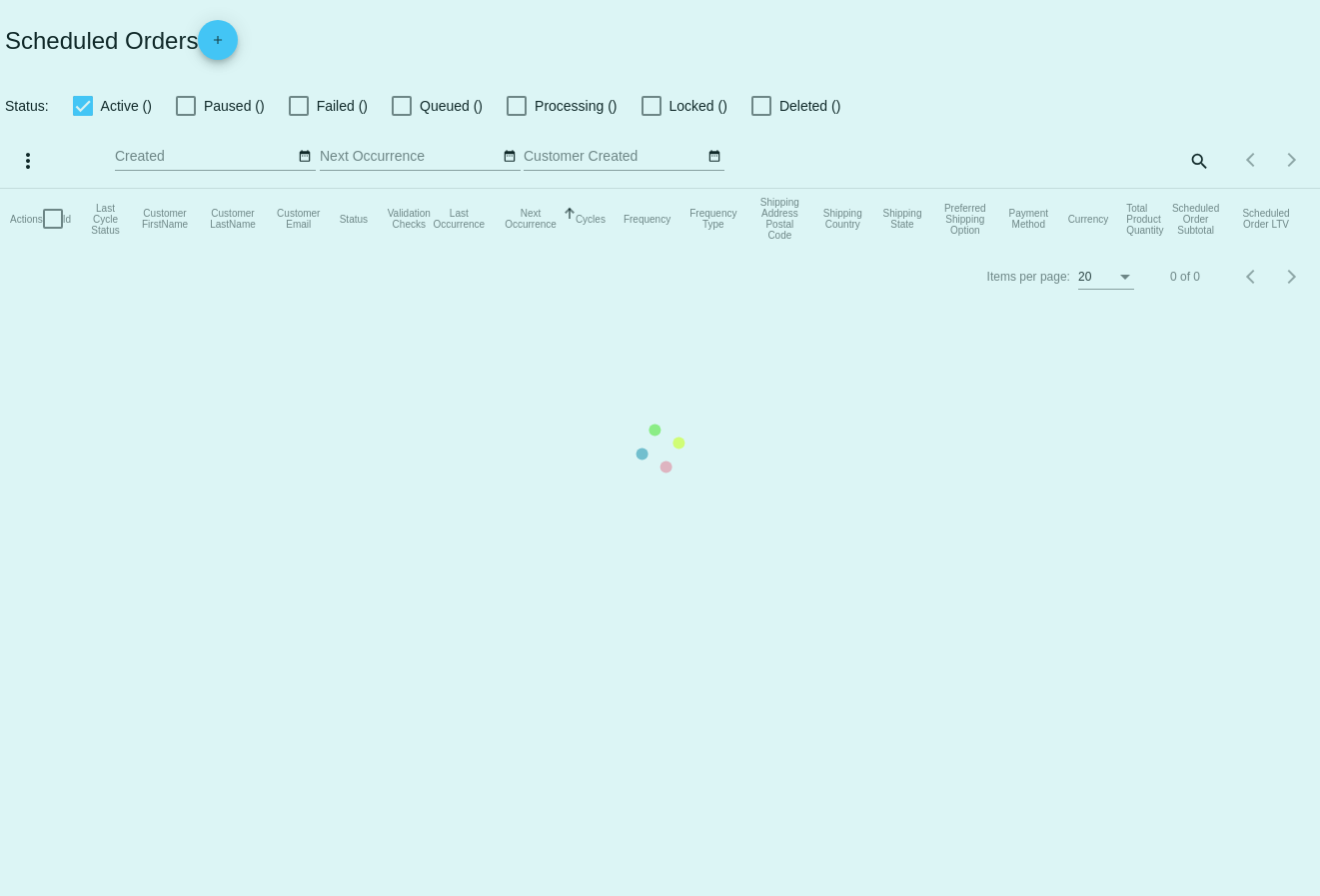 checkbox on "true" 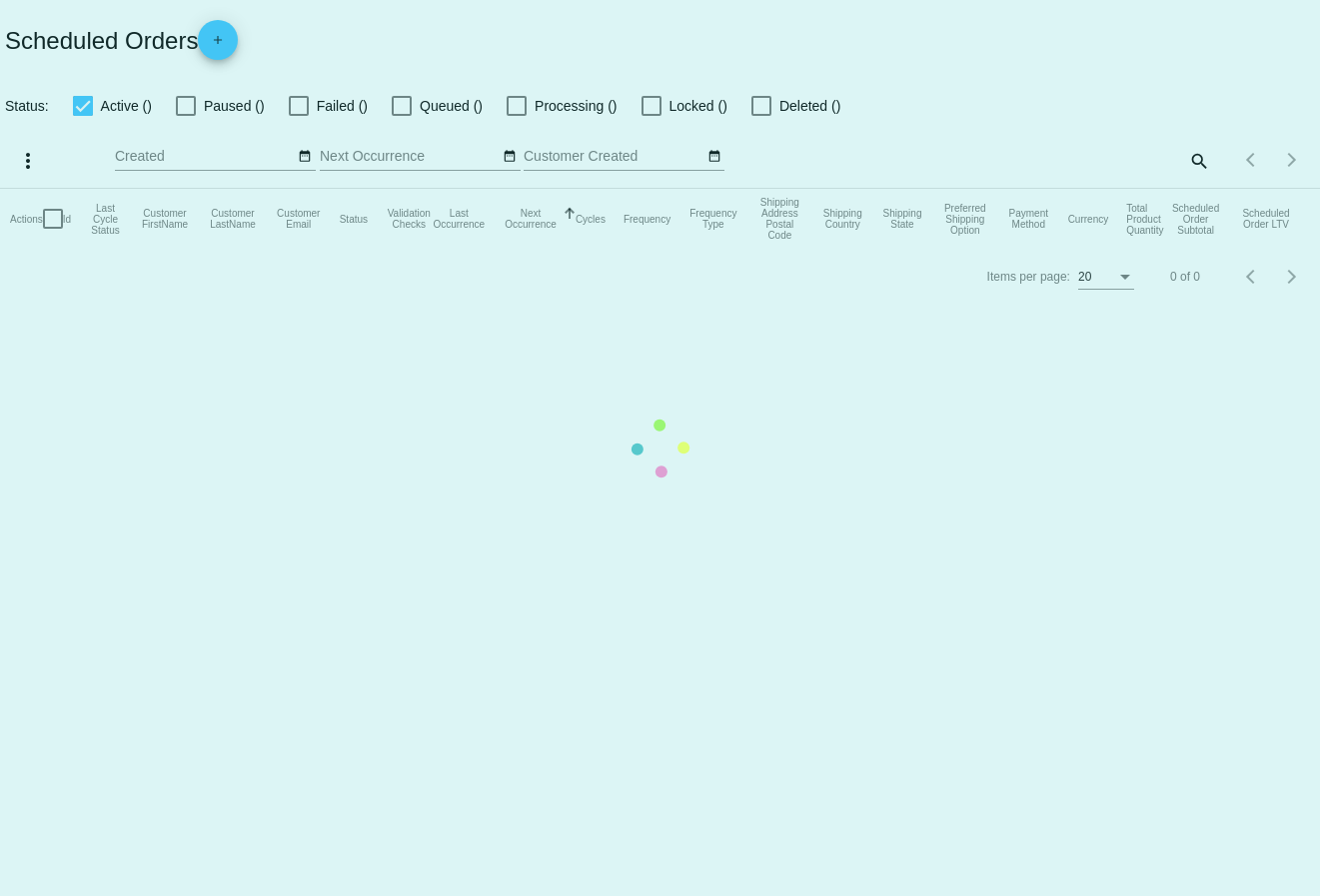 checkbox on "true" 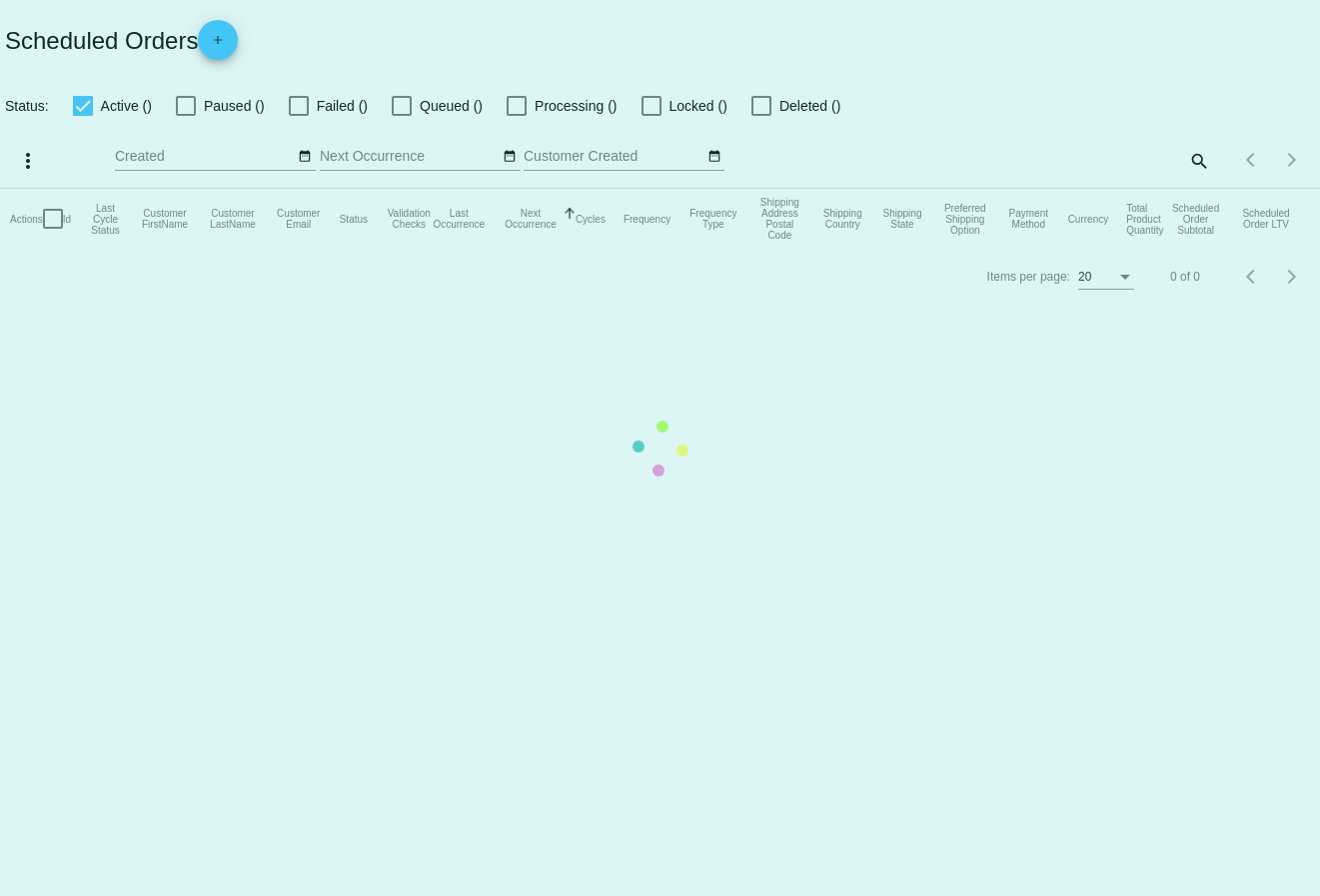 scroll, scrollTop: 0, scrollLeft: 0, axis: both 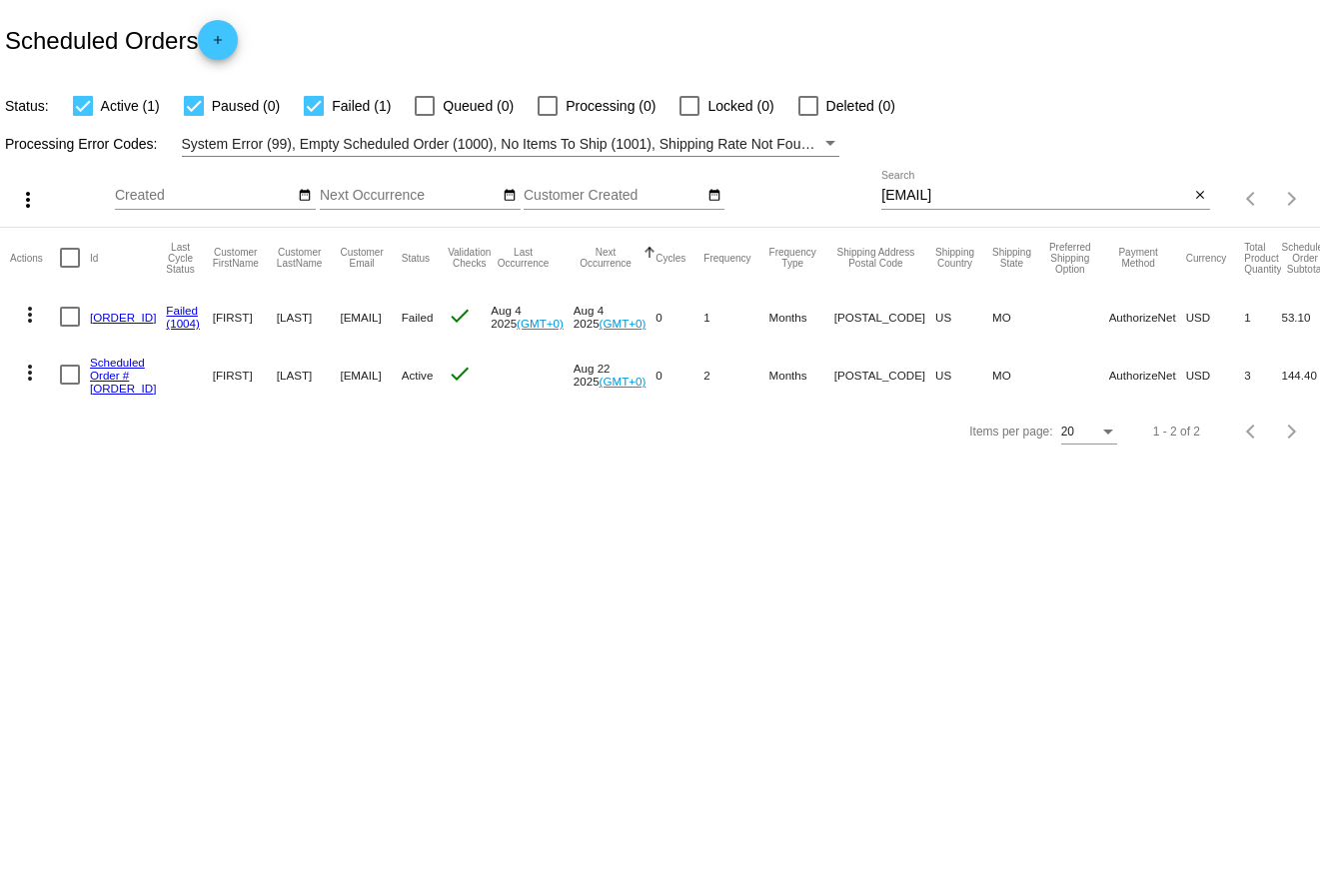 click at bounding box center [70, 317] 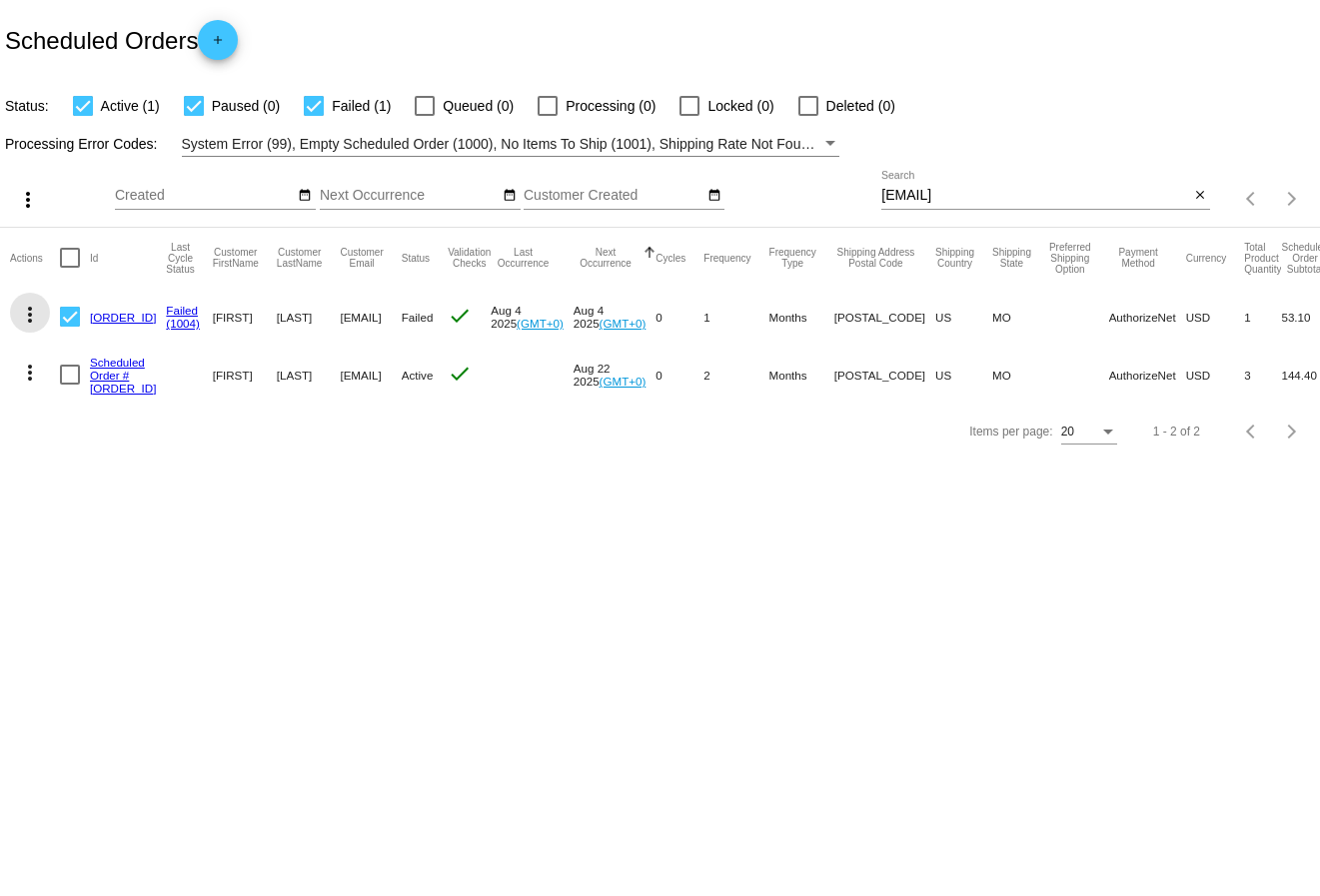 click on "more_vert" 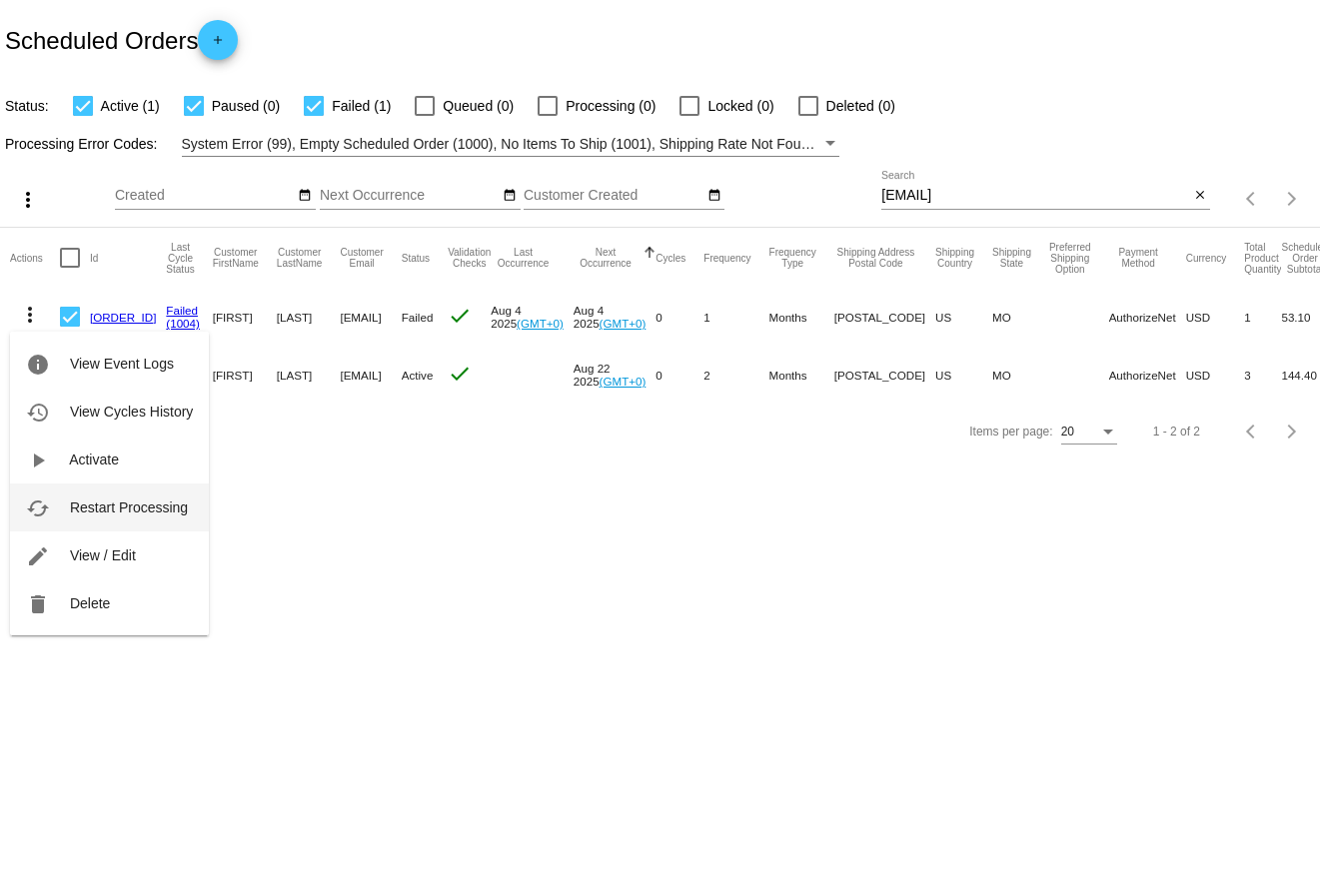 click on "Restart Processing" at bounding box center (129, 507) 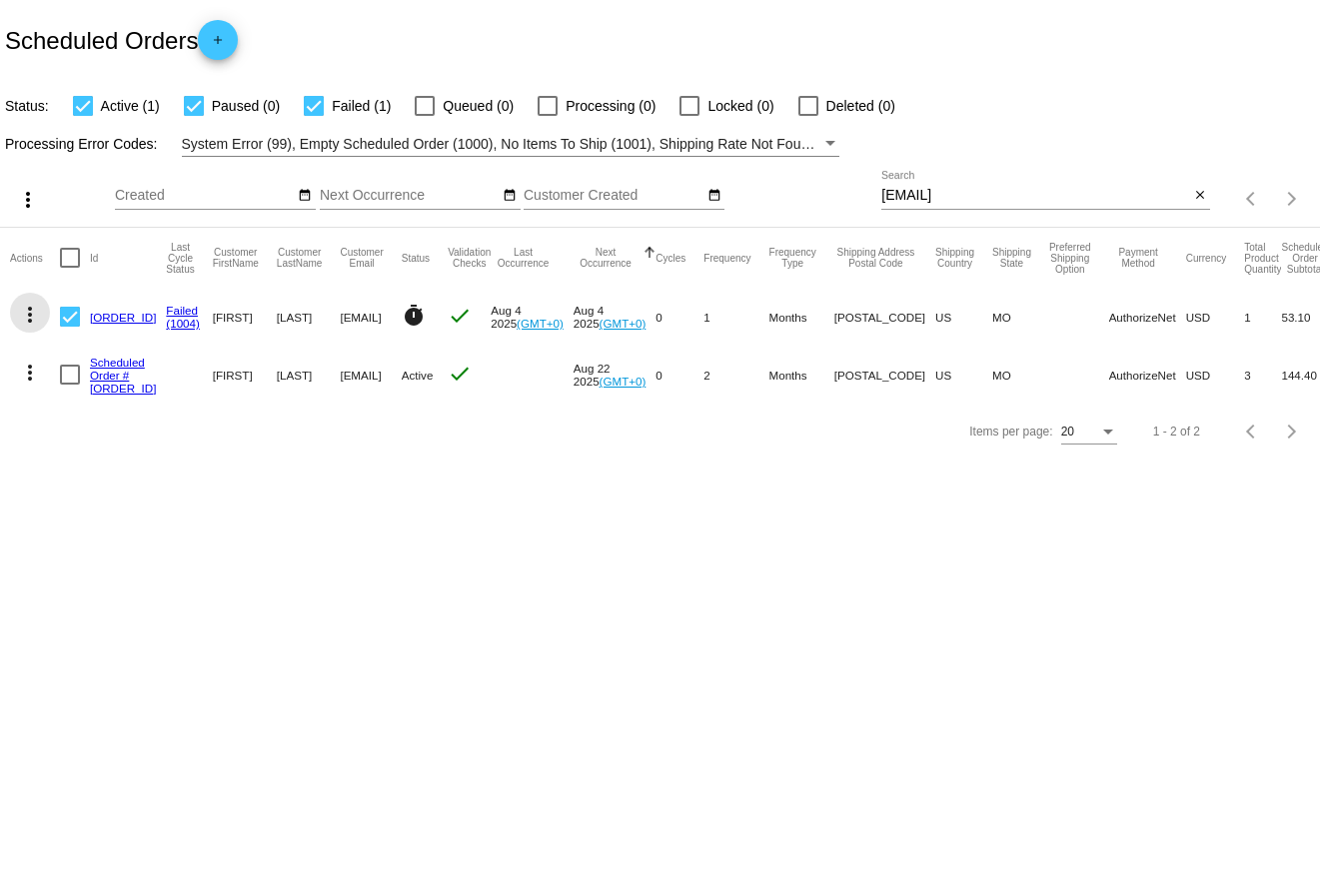 click on "more_vert" 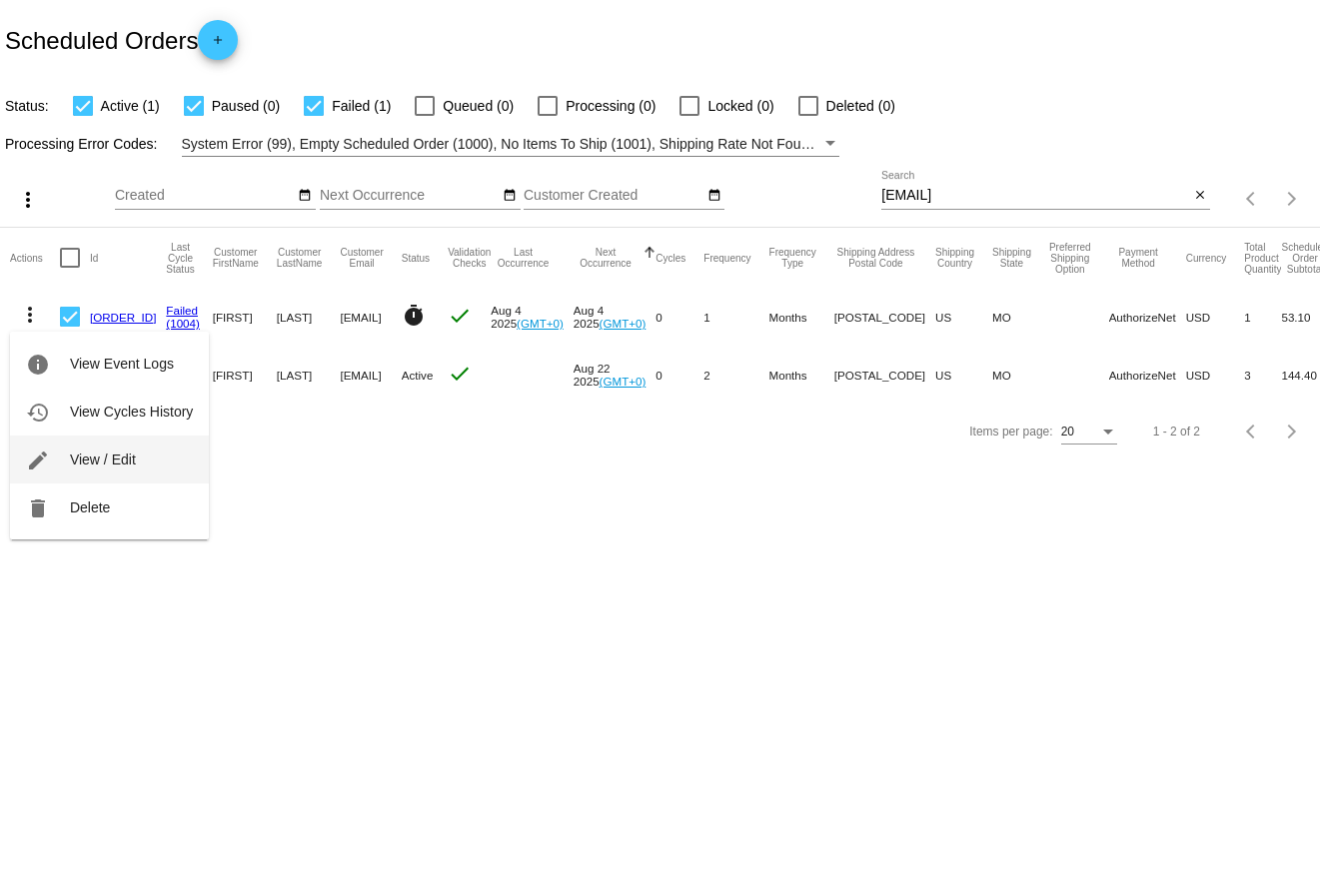 click on "View / Edit" at bounding box center [103, 459] 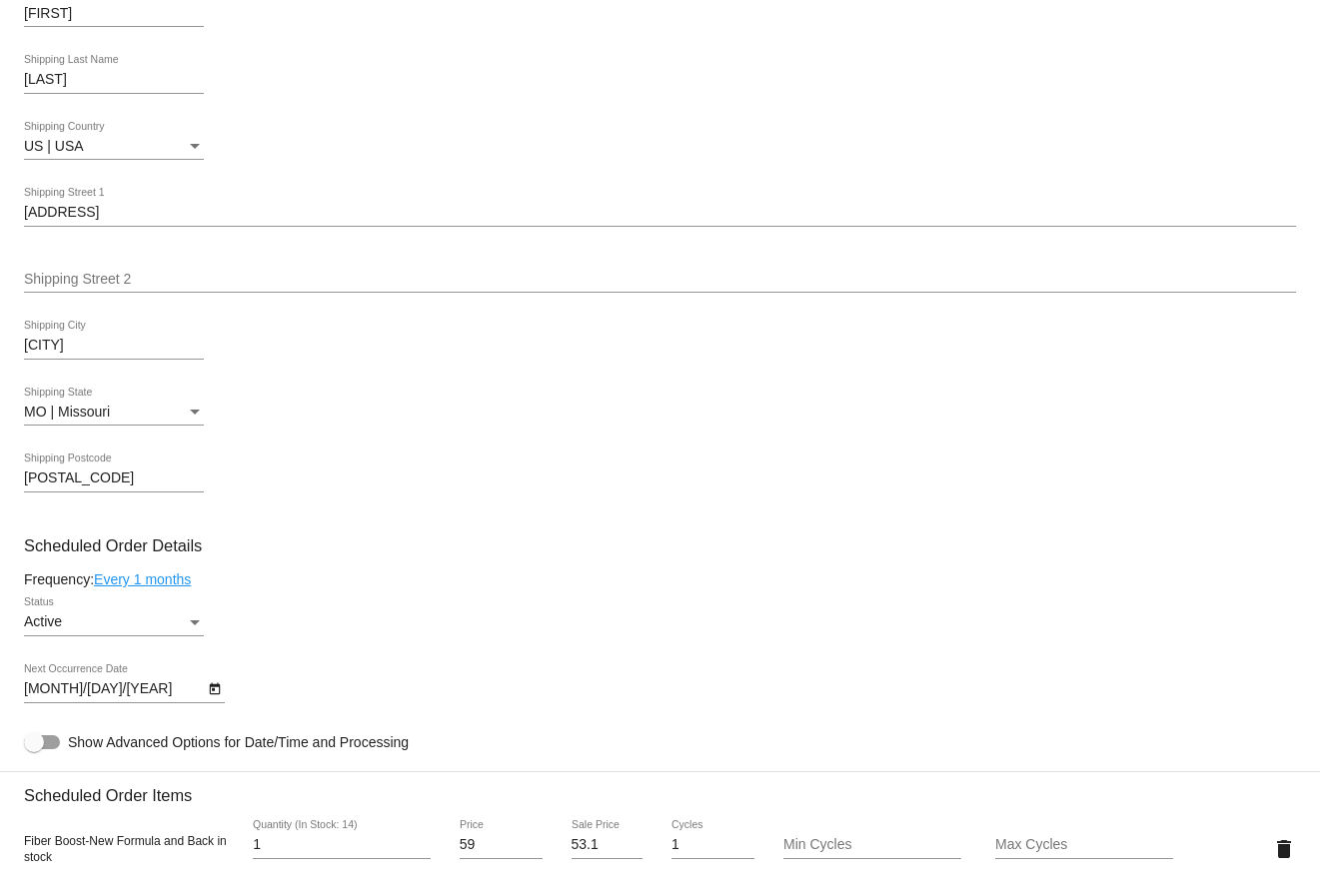 scroll, scrollTop: 615, scrollLeft: 0, axis: vertical 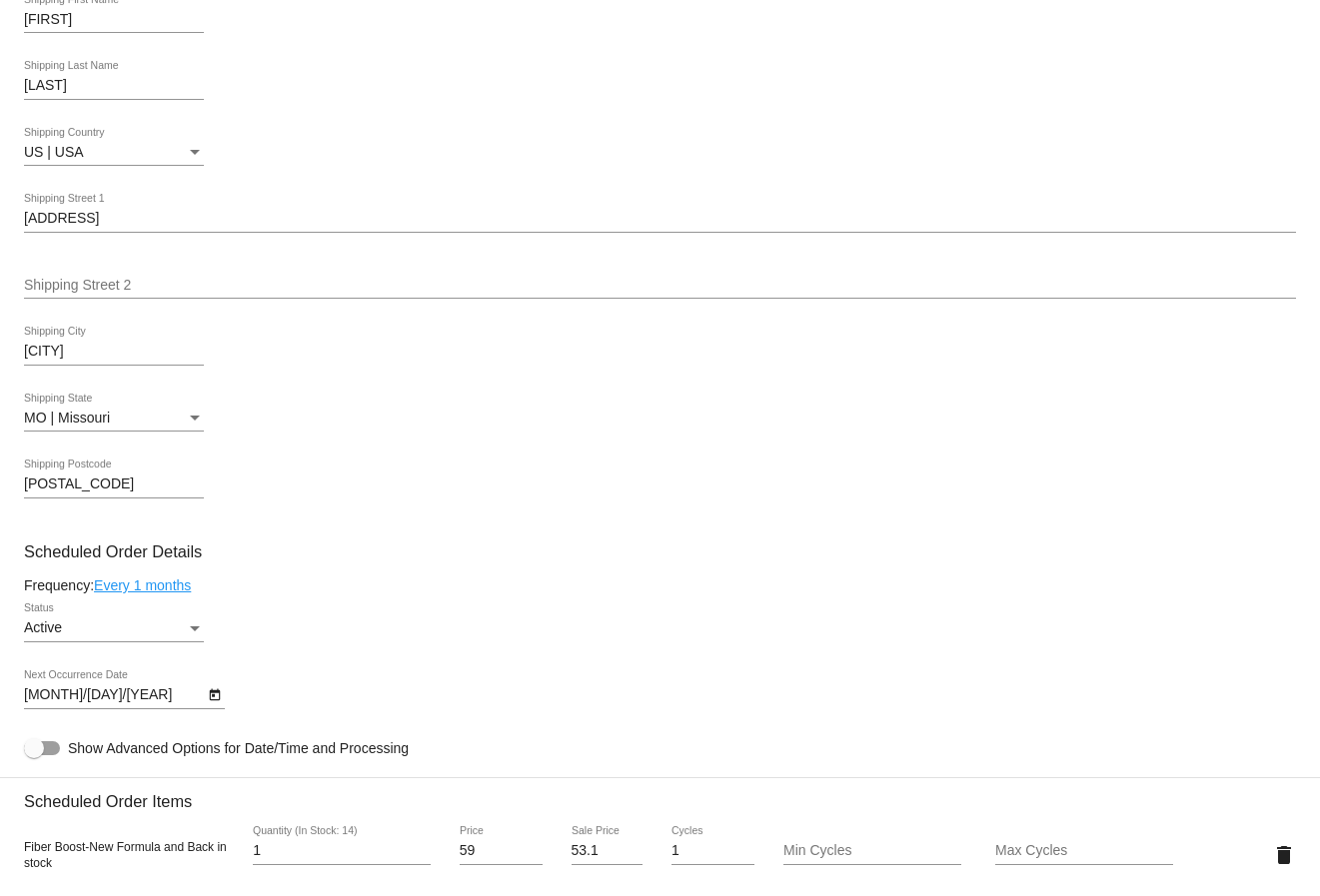 click at bounding box center (195, 628) 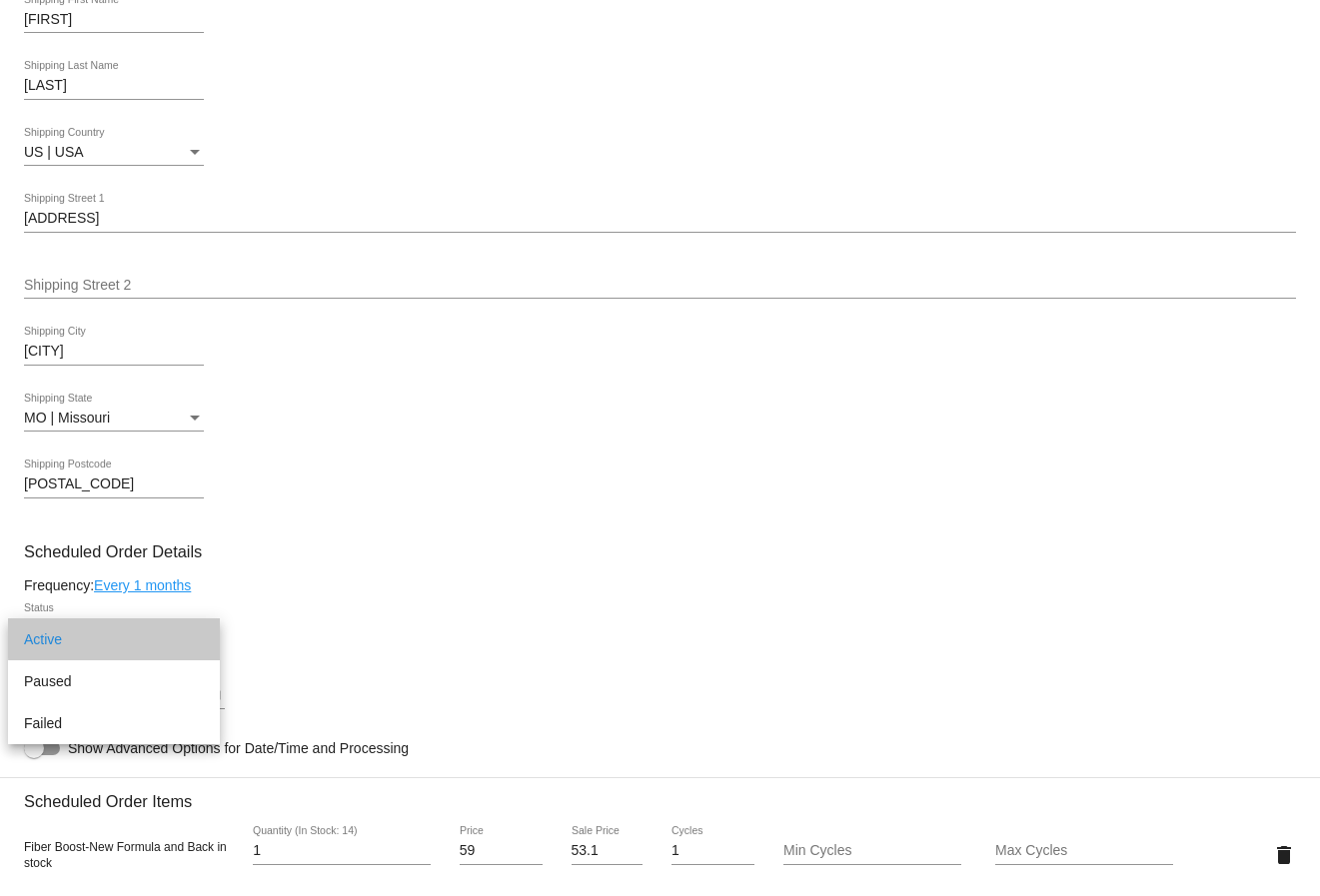 click on "Active" at bounding box center (114, 639) 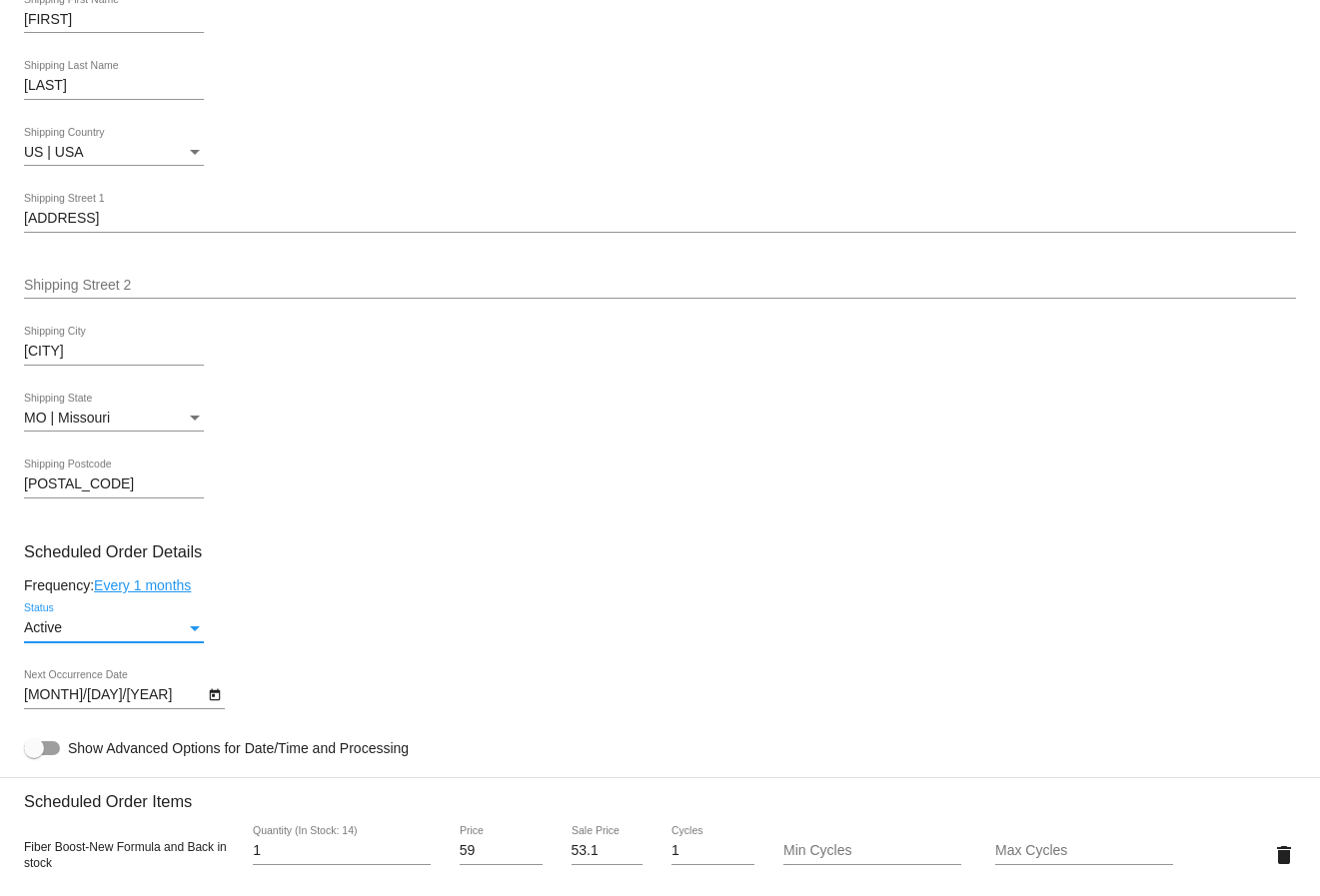 click 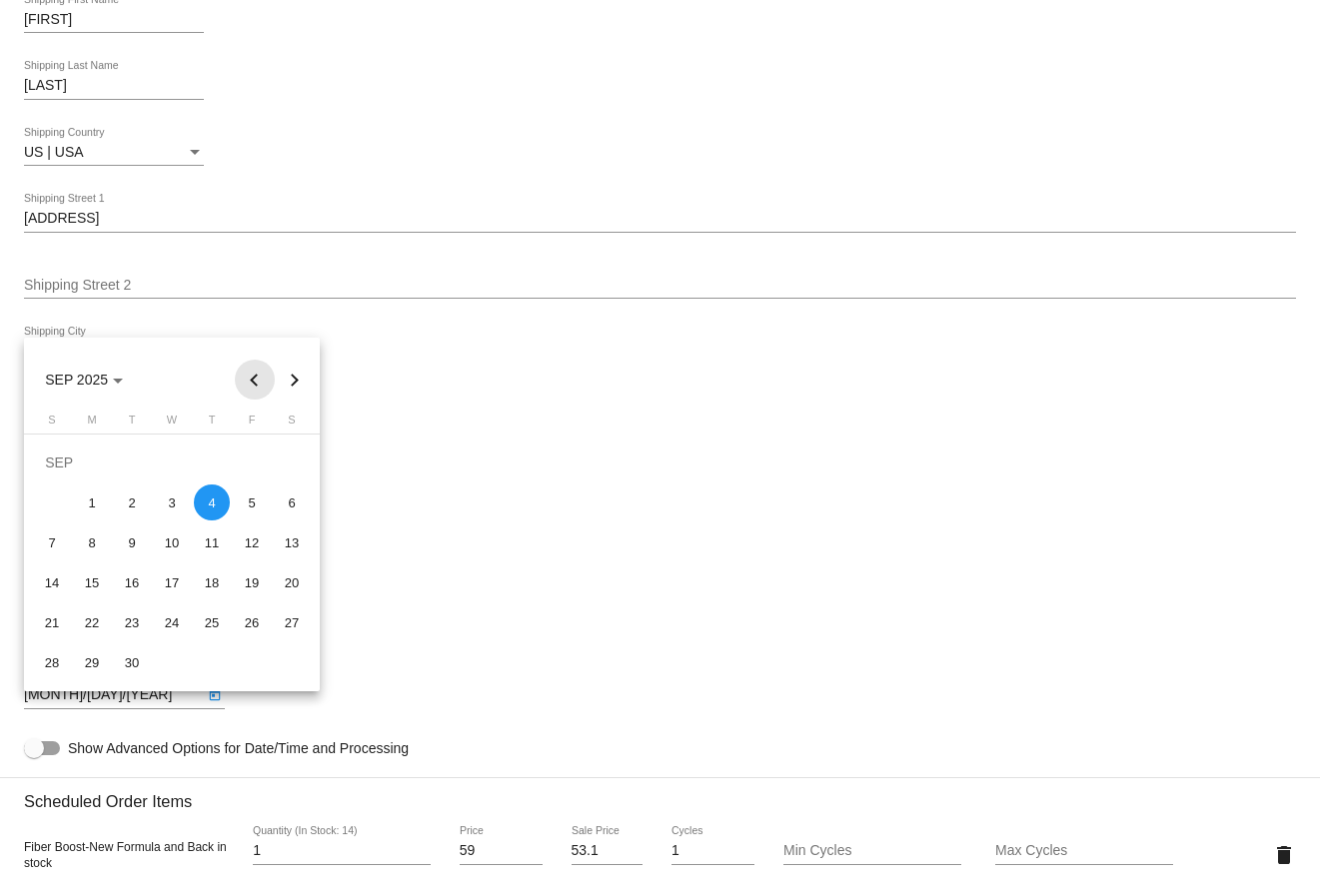 click at bounding box center (255, 380) 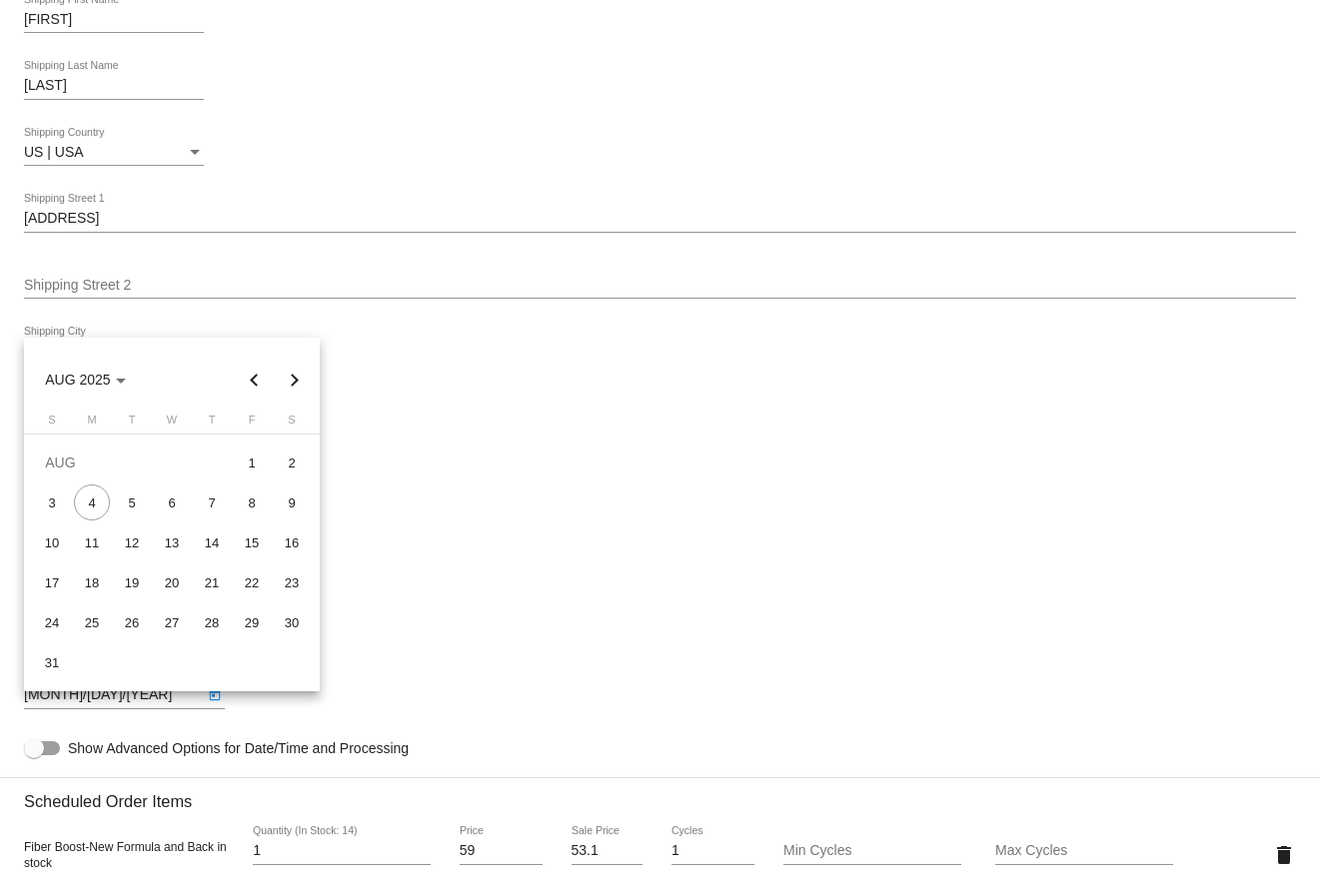 click at bounding box center (295, 380) 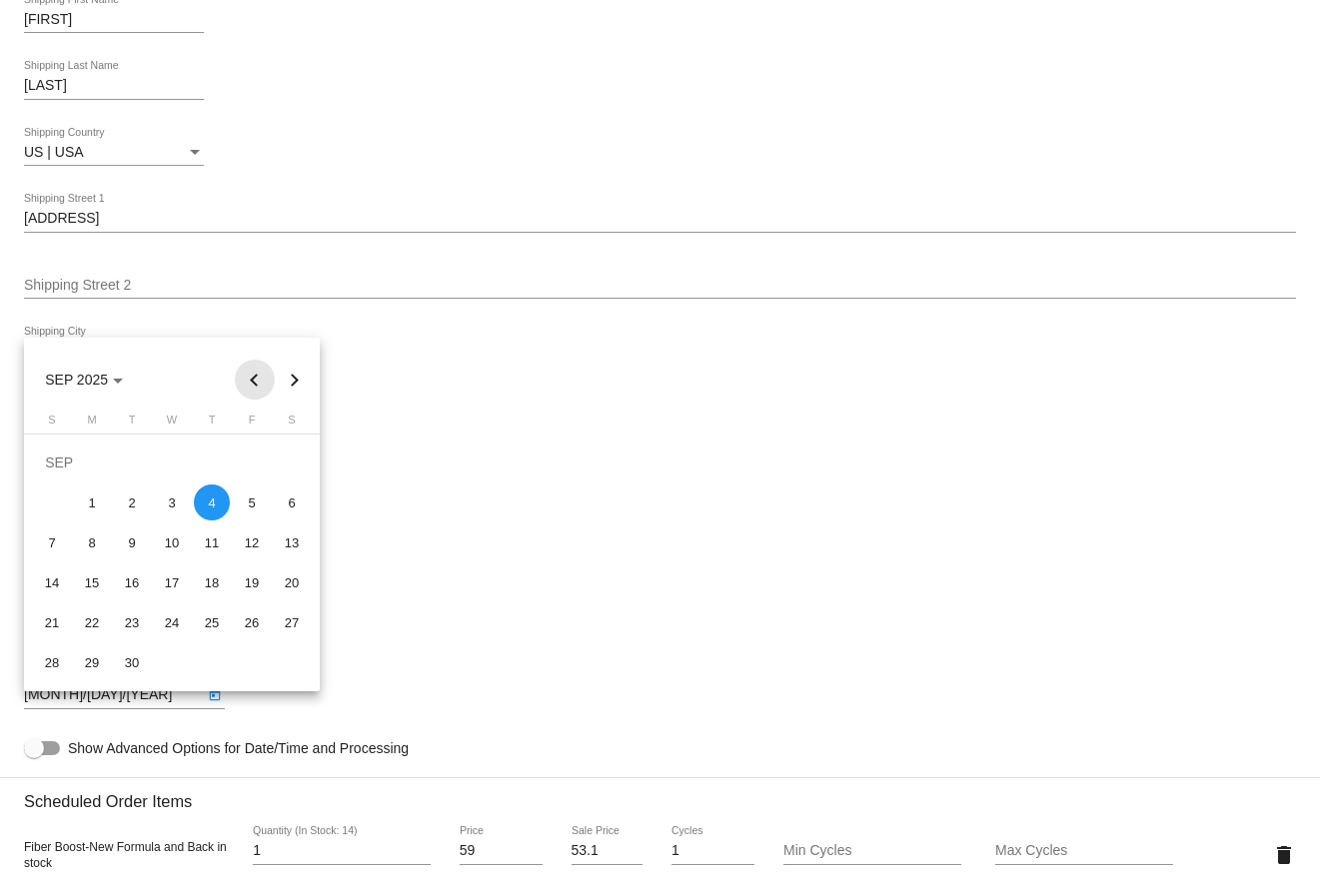 click at bounding box center (255, 380) 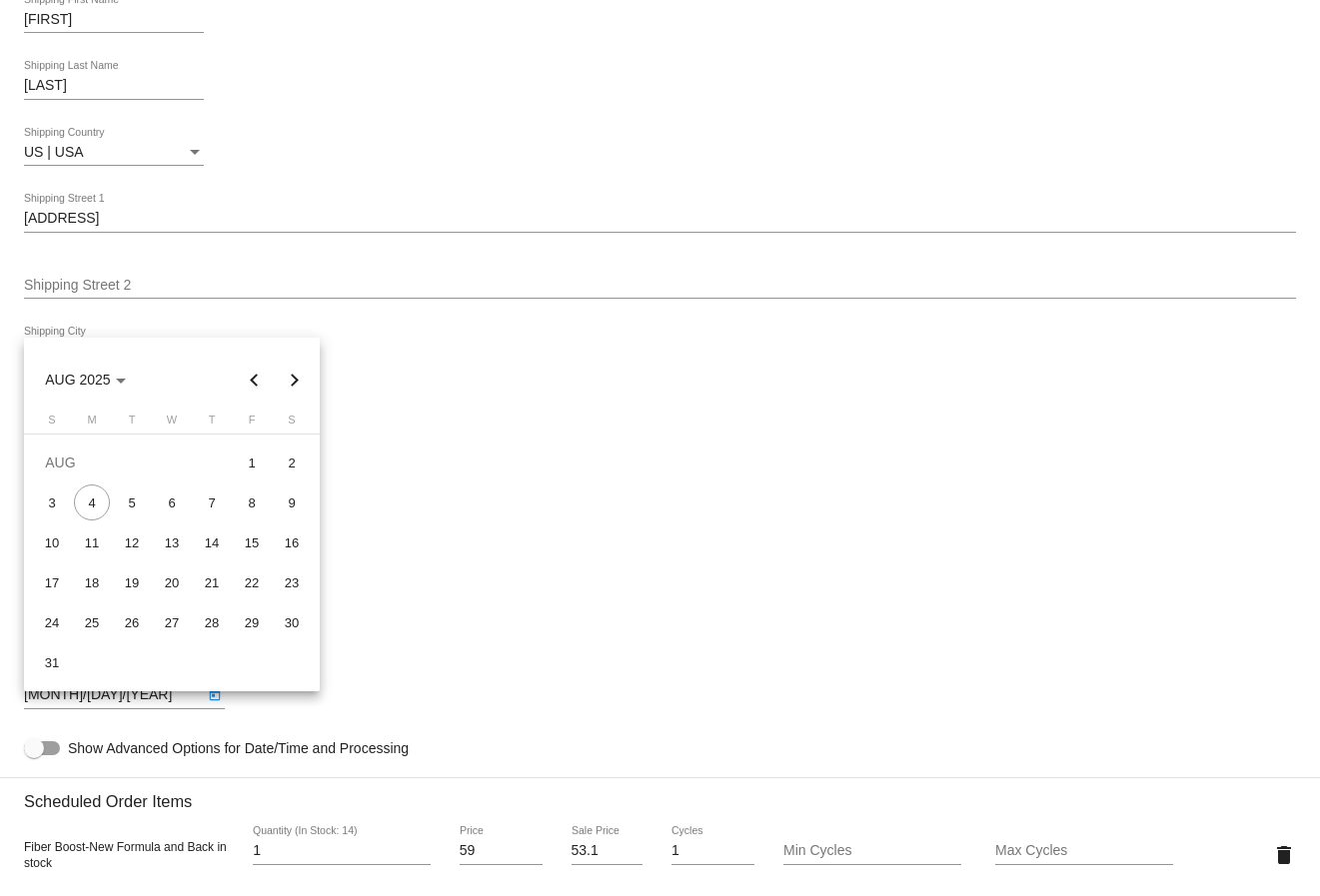 click at bounding box center [660, 448] 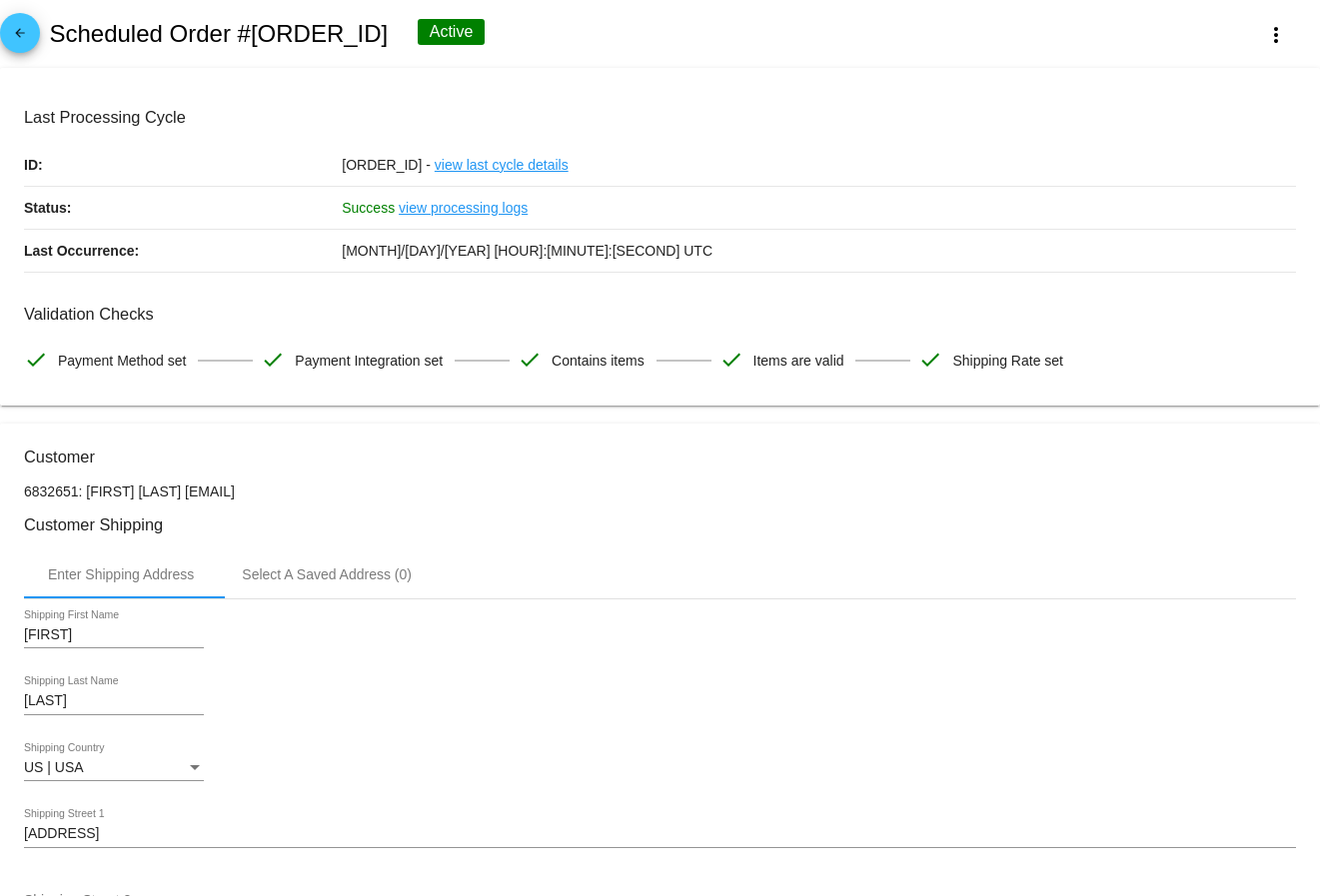 scroll, scrollTop: 0, scrollLeft: 0, axis: both 